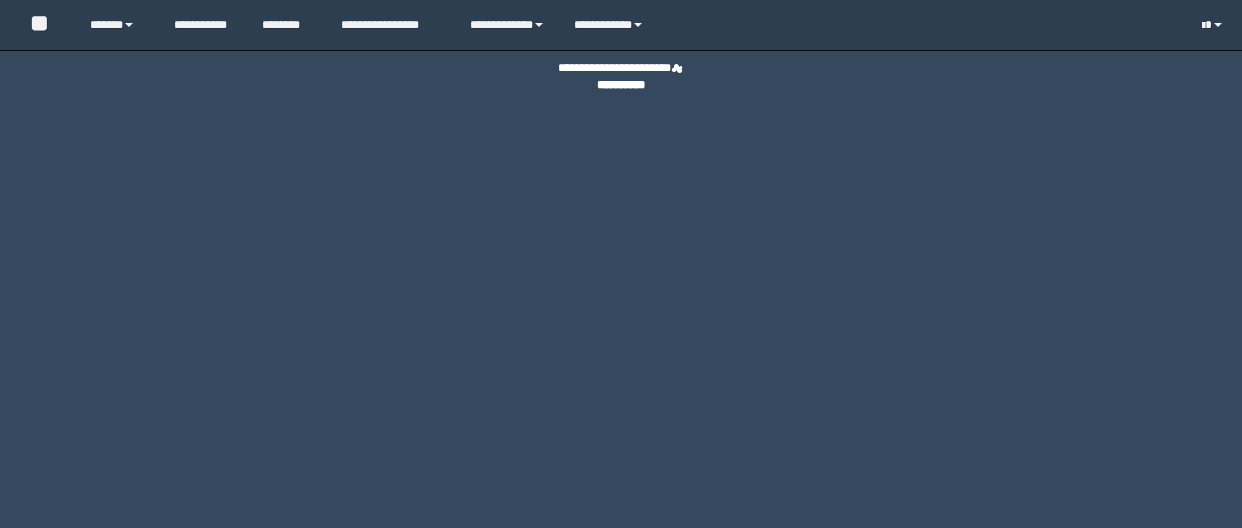 scroll, scrollTop: 0, scrollLeft: 0, axis: both 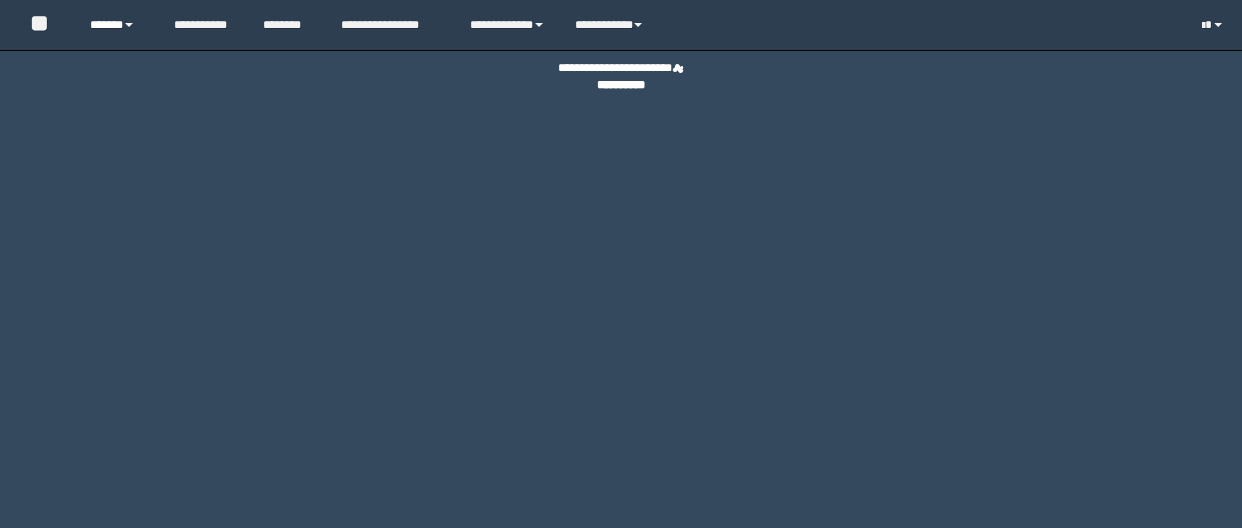 click on "******" at bounding box center [117, 25] 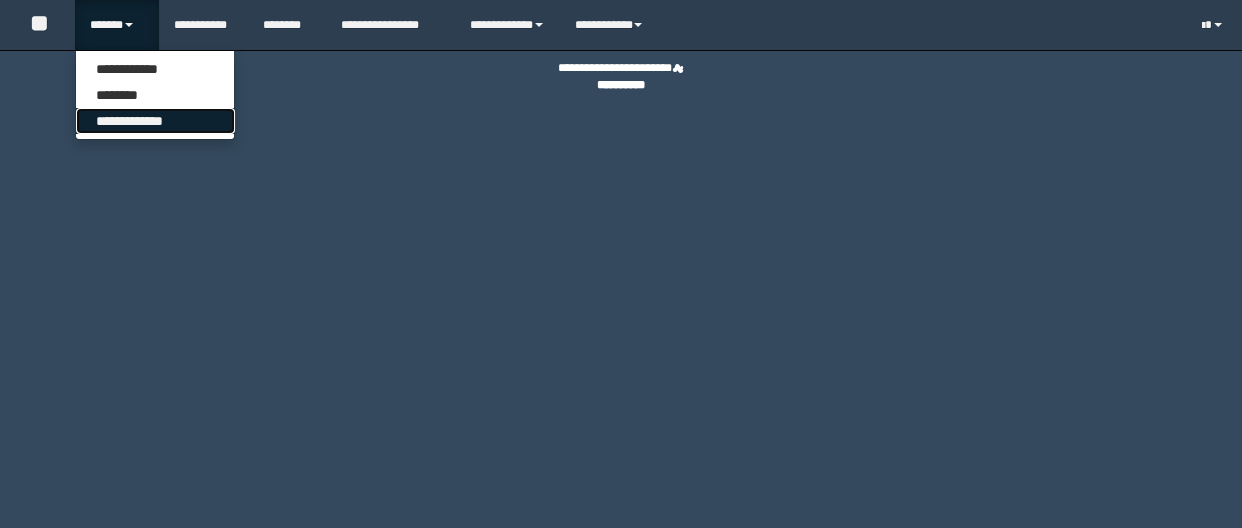 click on "**********" at bounding box center (155, 121) 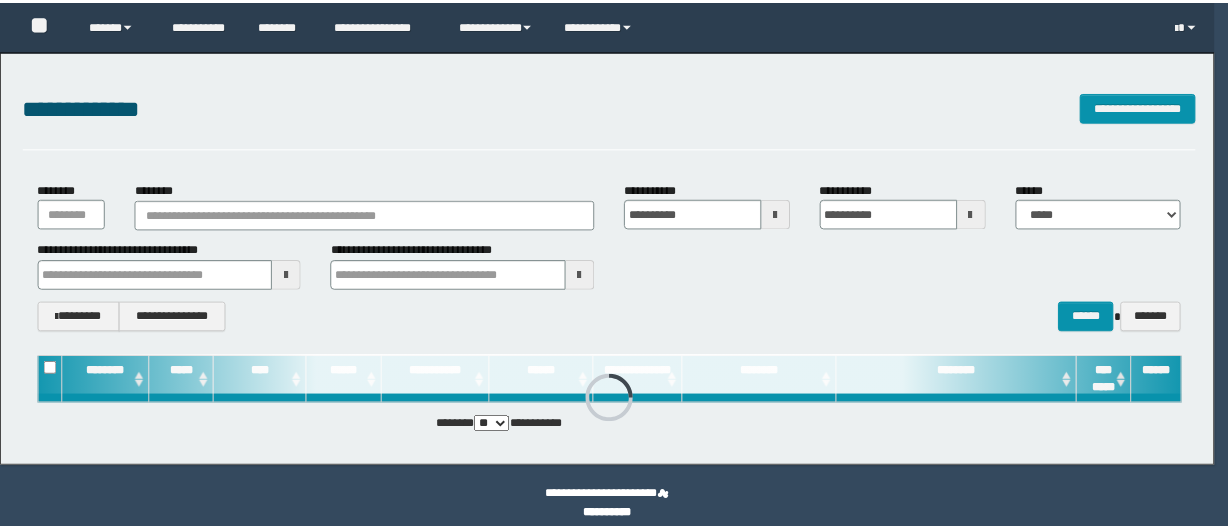 scroll, scrollTop: 0, scrollLeft: 0, axis: both 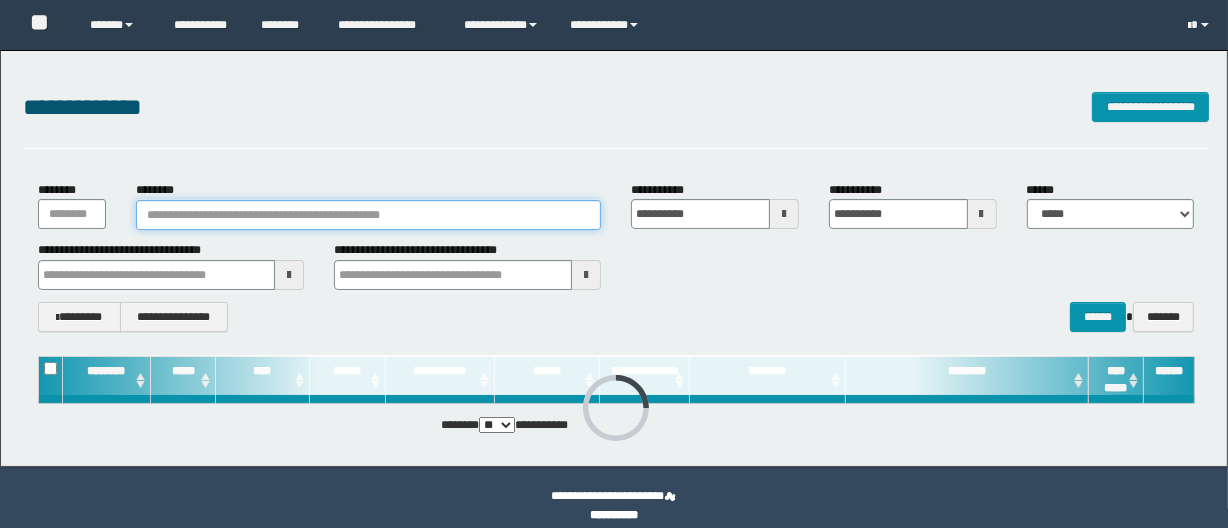 click on "********" at bounding box center [368, 215] 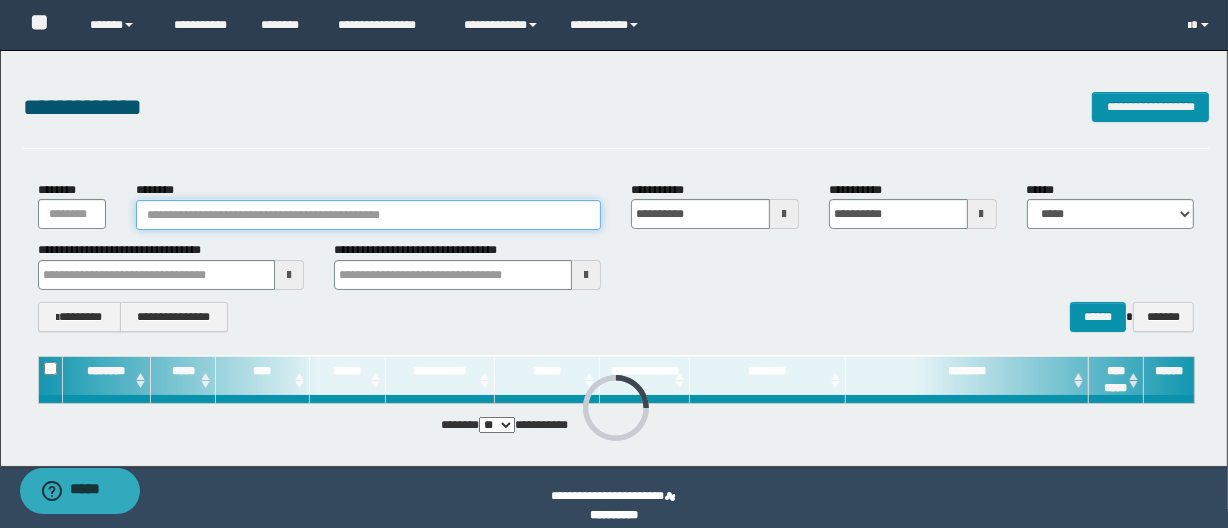 paste on "*********" 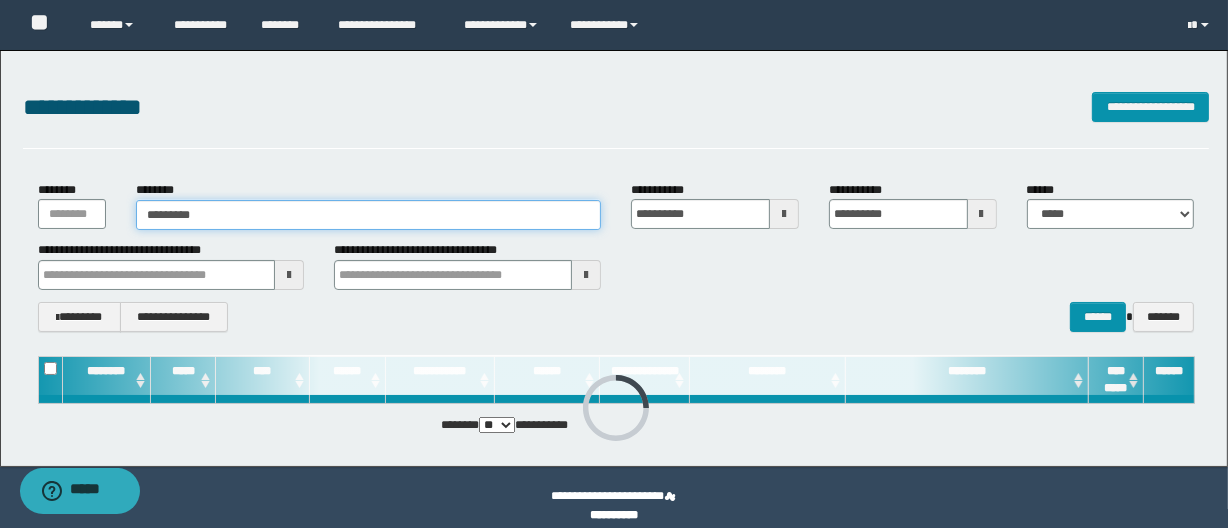 click on "*********" at bounding box center (368, 215) 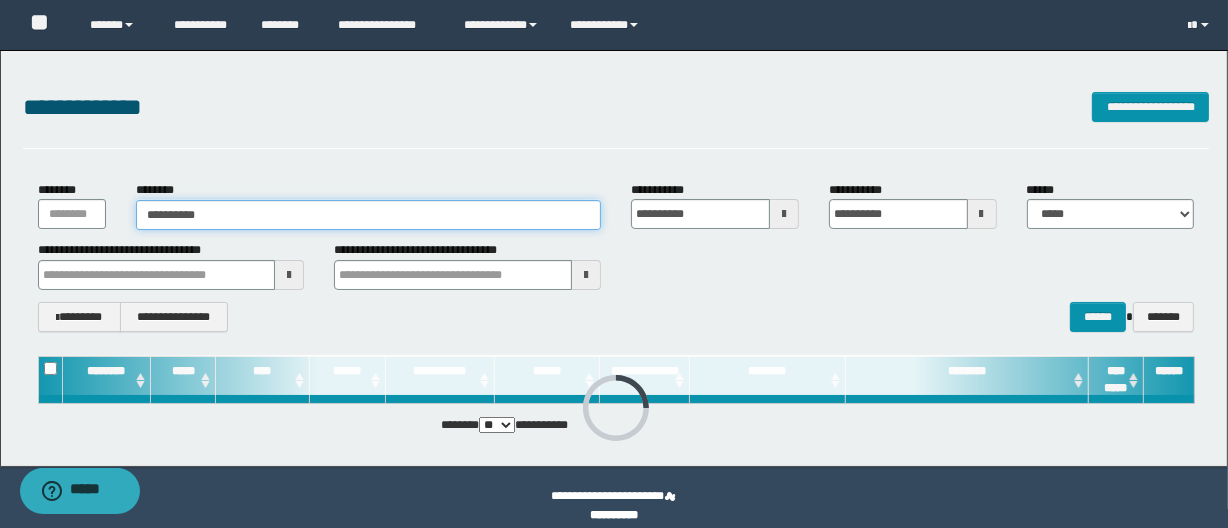 type on "**********" 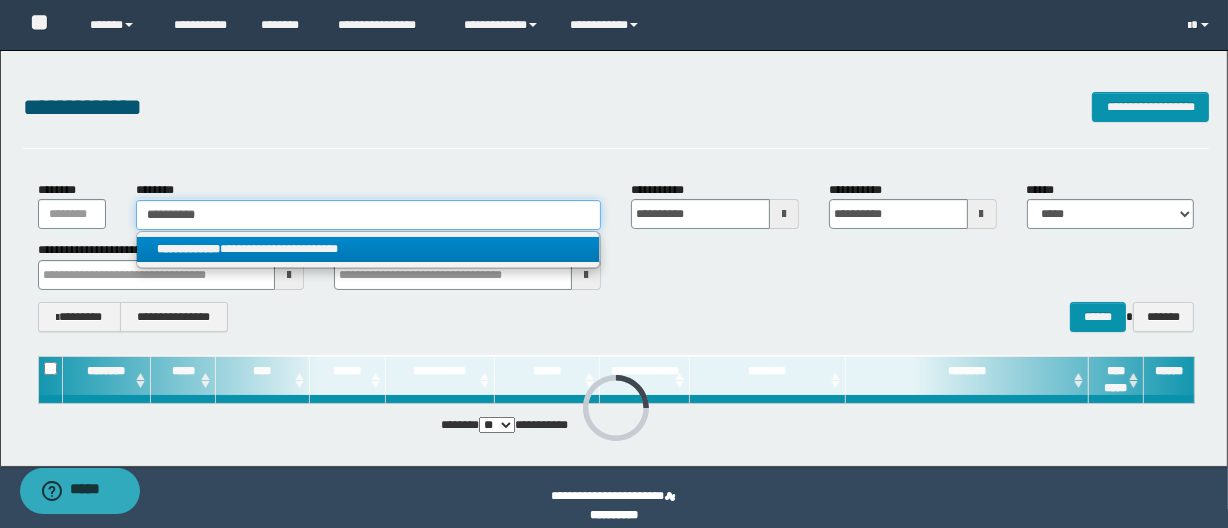 type on "**********" 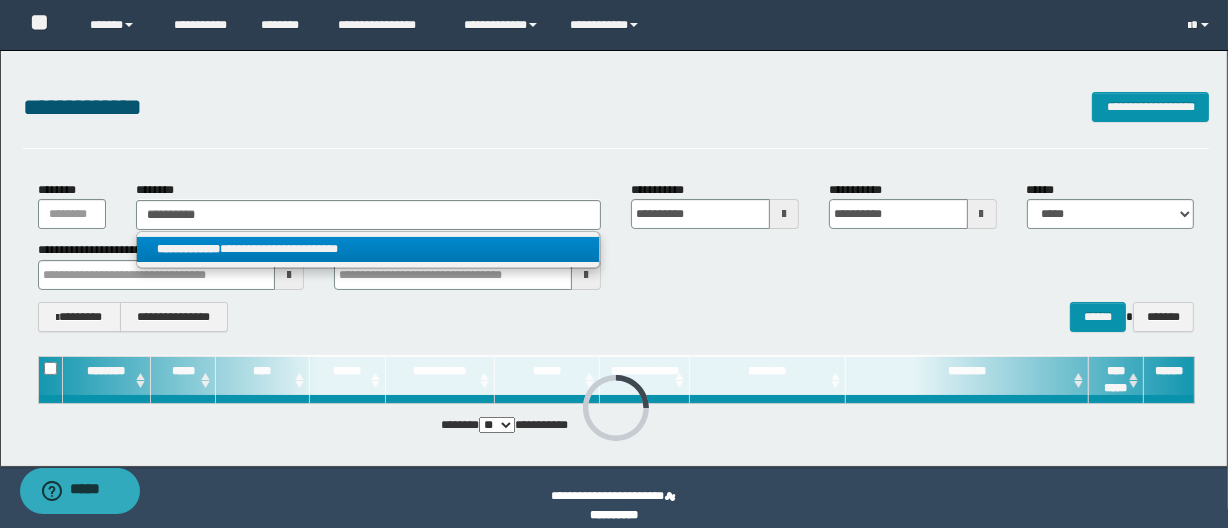 click on "**********" at bounding box center [368, 249] 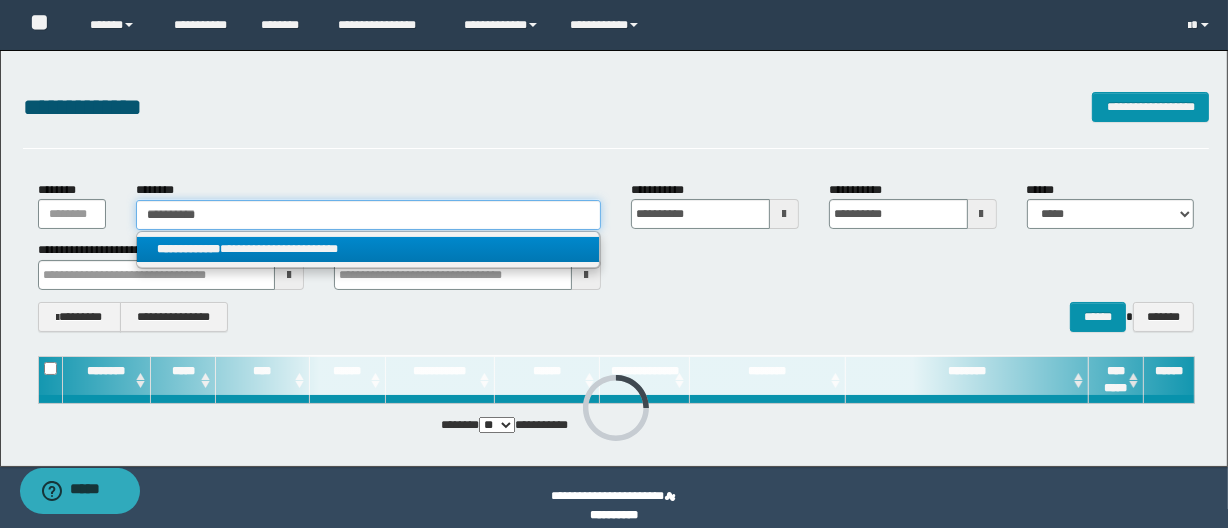 type 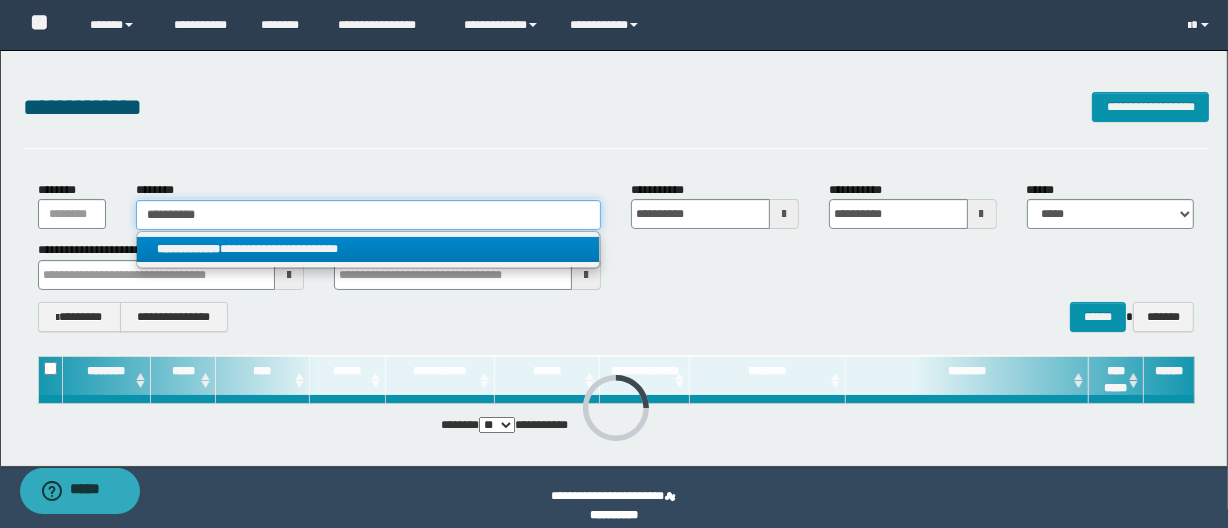 type on "**********" 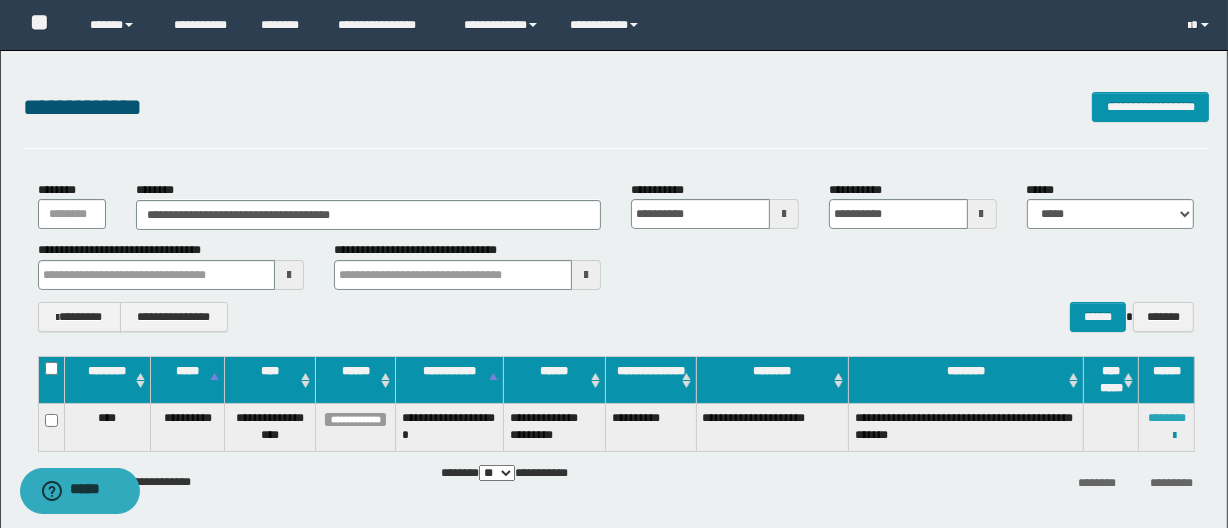 click on "********" at bounding box center (1167, 418) 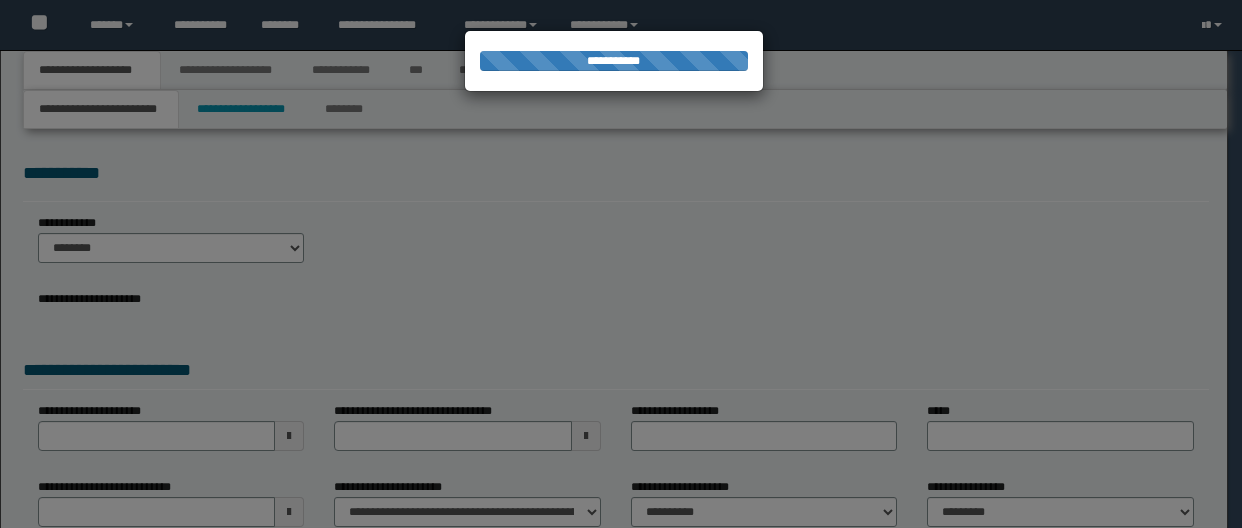 scroll, scrollTop: 0, scrollLeft: 0, axis: both 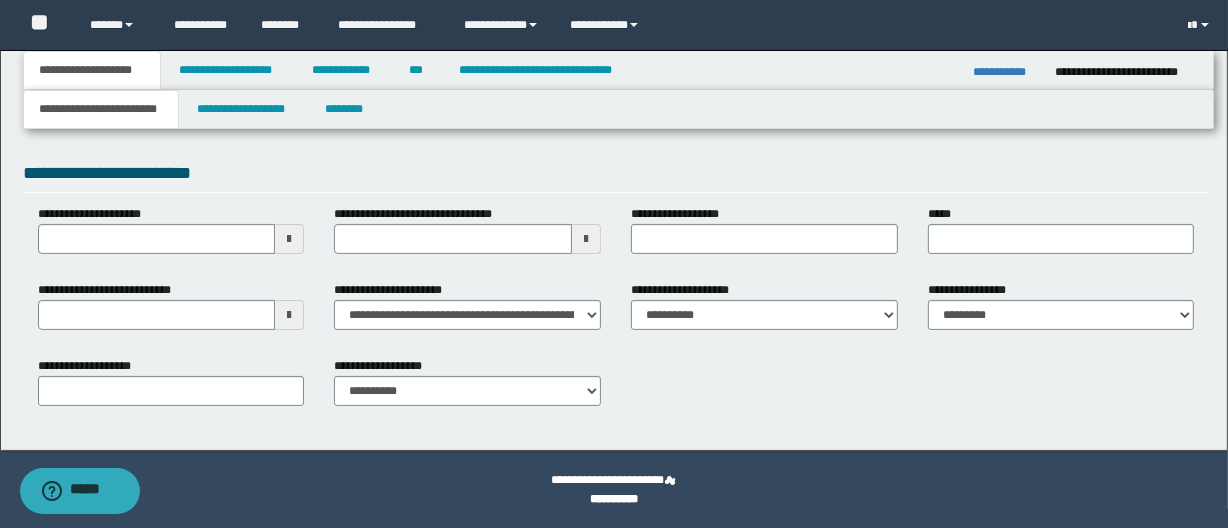 drag, startPoint x: 267, startPoint y: 315, endPoint x: 280, endPoint y: 310, distance: 13.928389 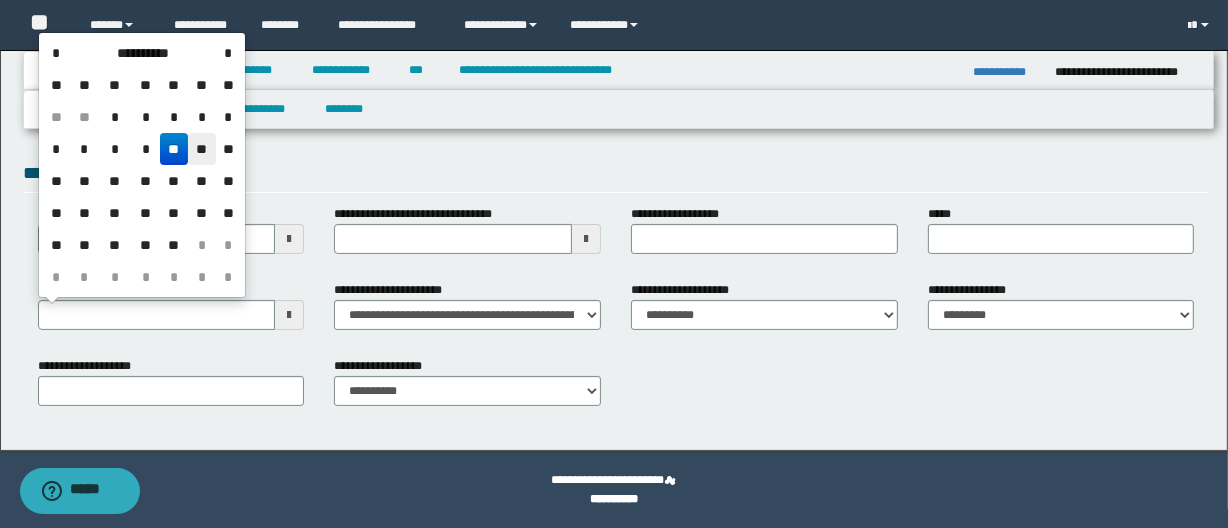 click on "**" at bounding box center [202, 149] 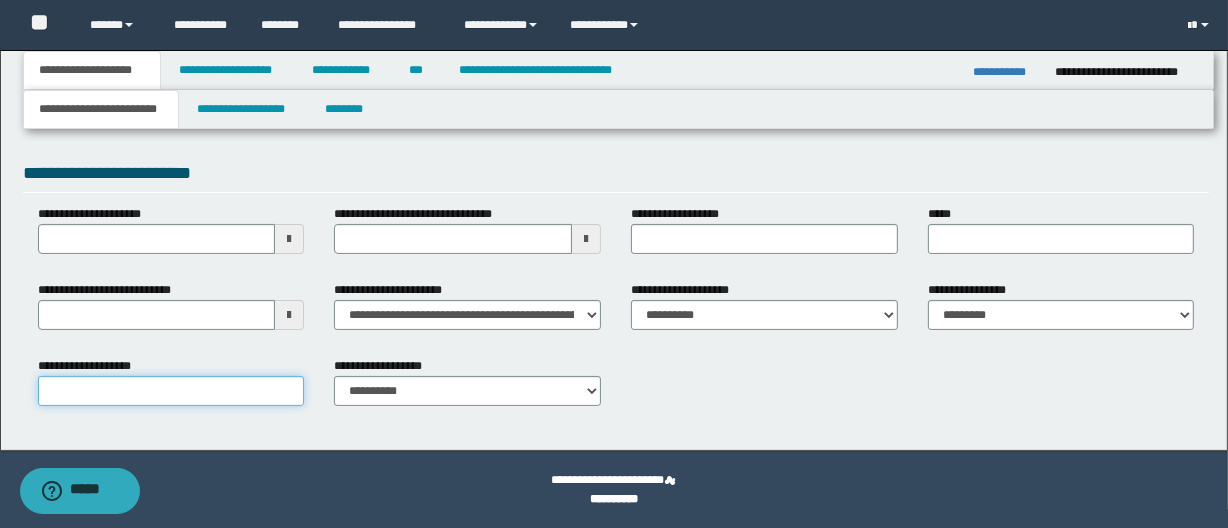 click on "**********" at bounding box center (171, 391) 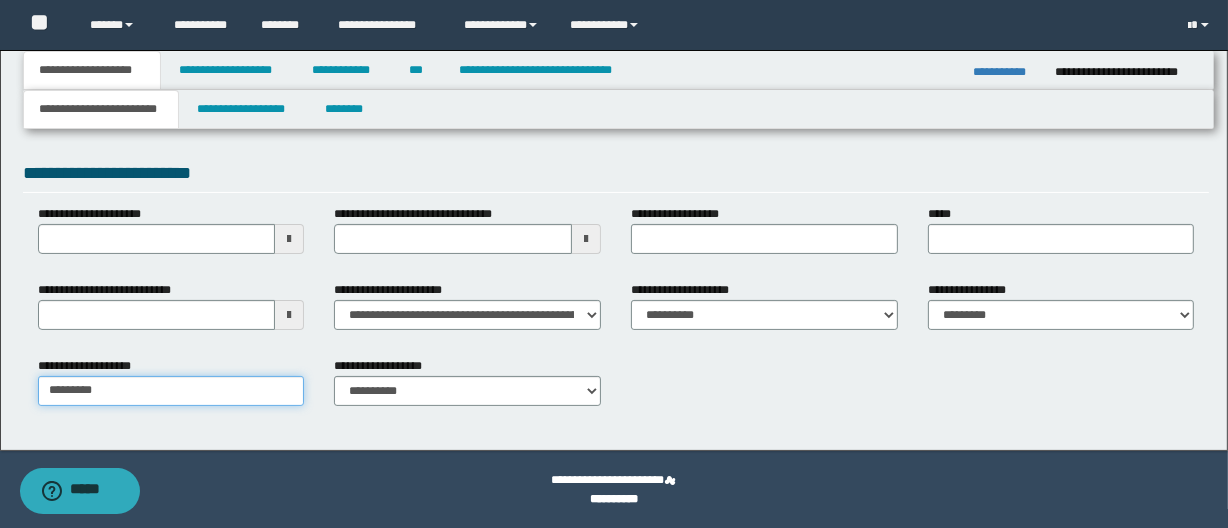 click on "*********" at bounding box center [171, 391] 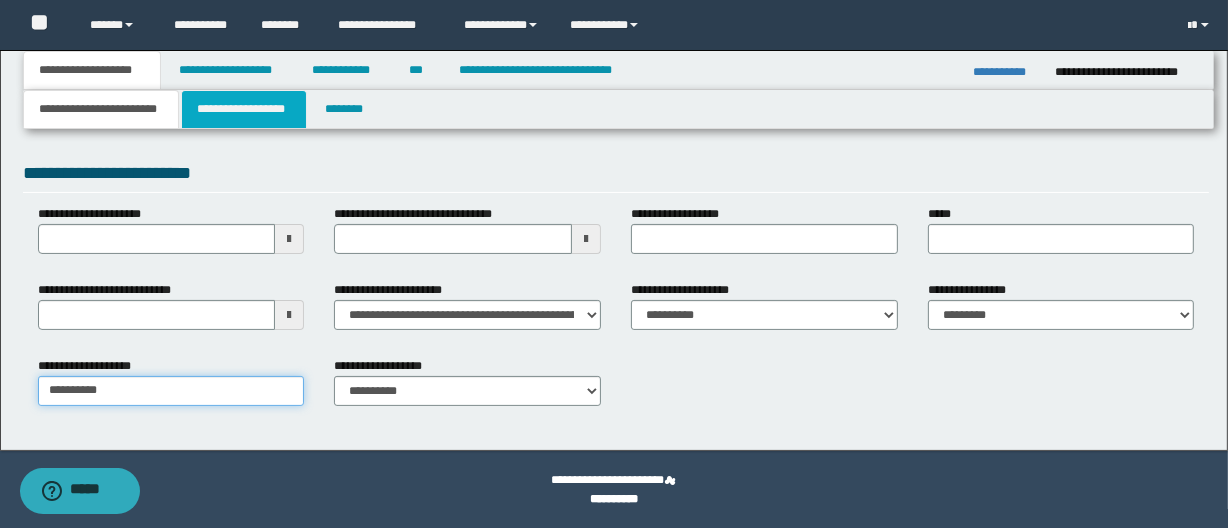 type on "**********" 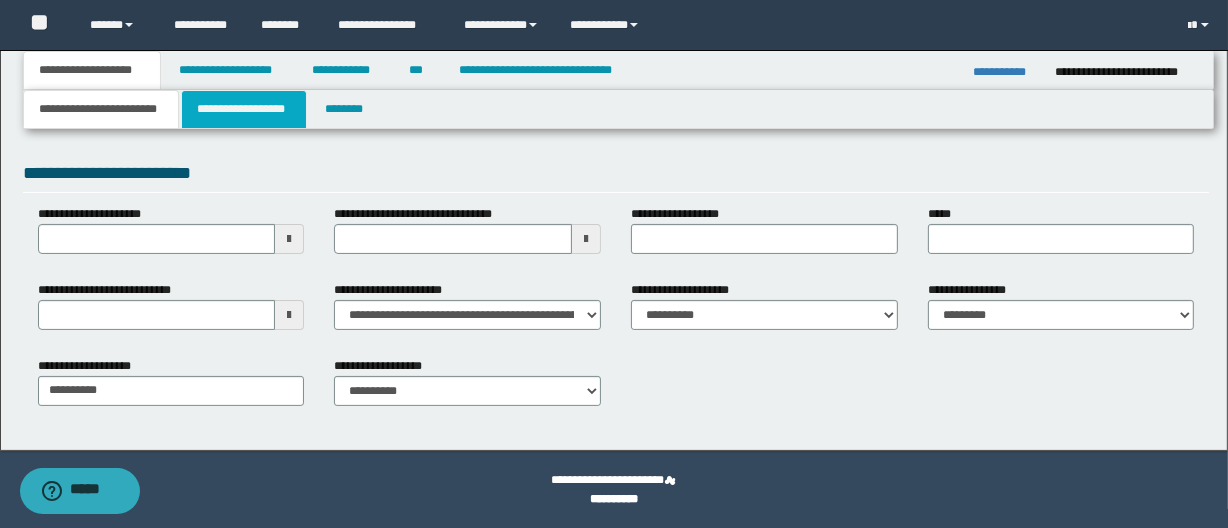 click on "**********" at bounding box center [244, 109] 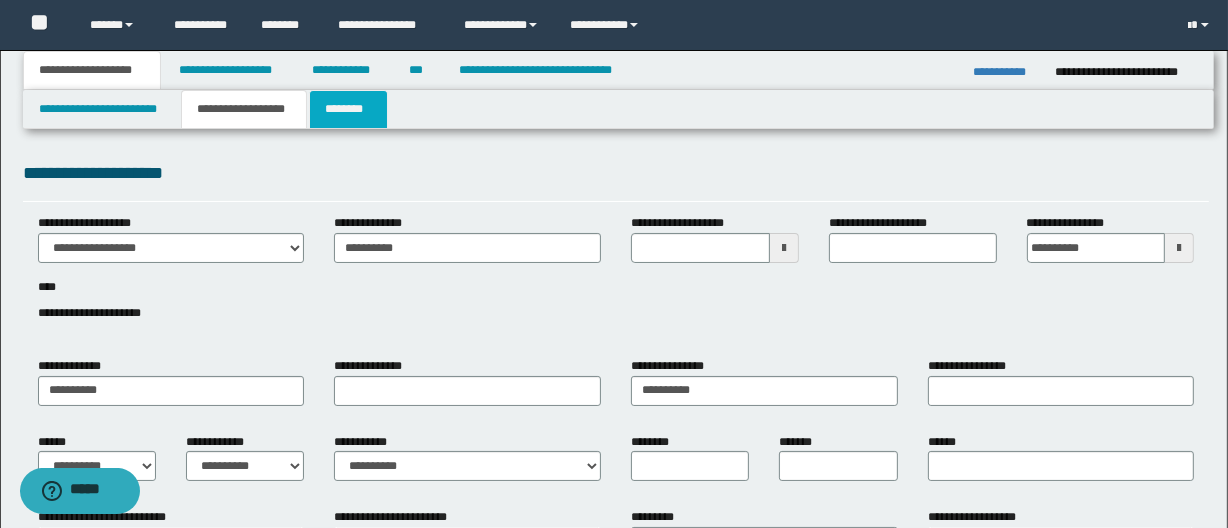click on "********" at bounding box center [348, 109] 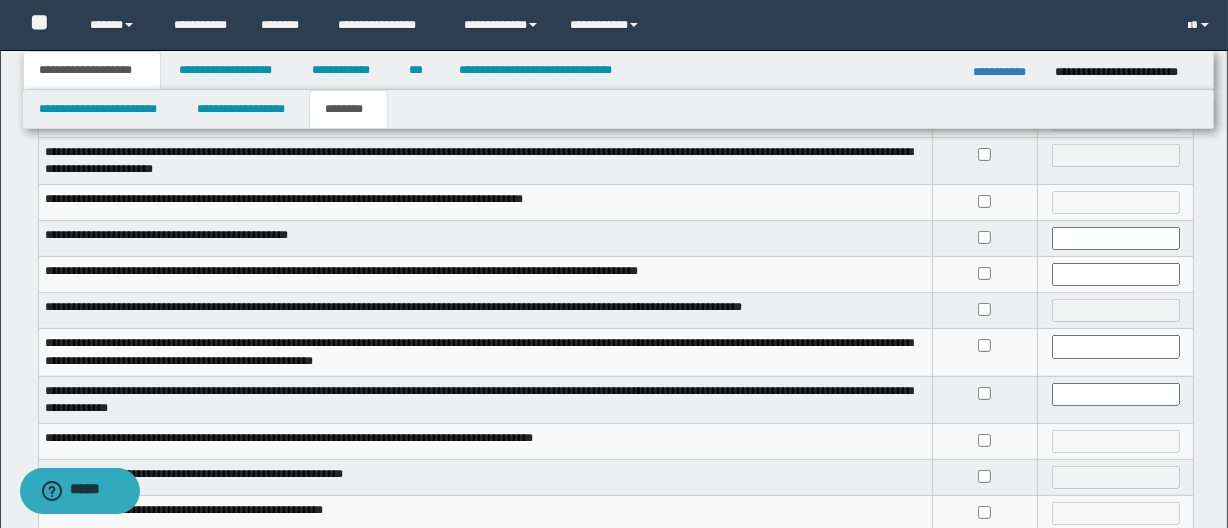 scroll, scrollTop: 454, scrollLeft: 0, axis: vertical 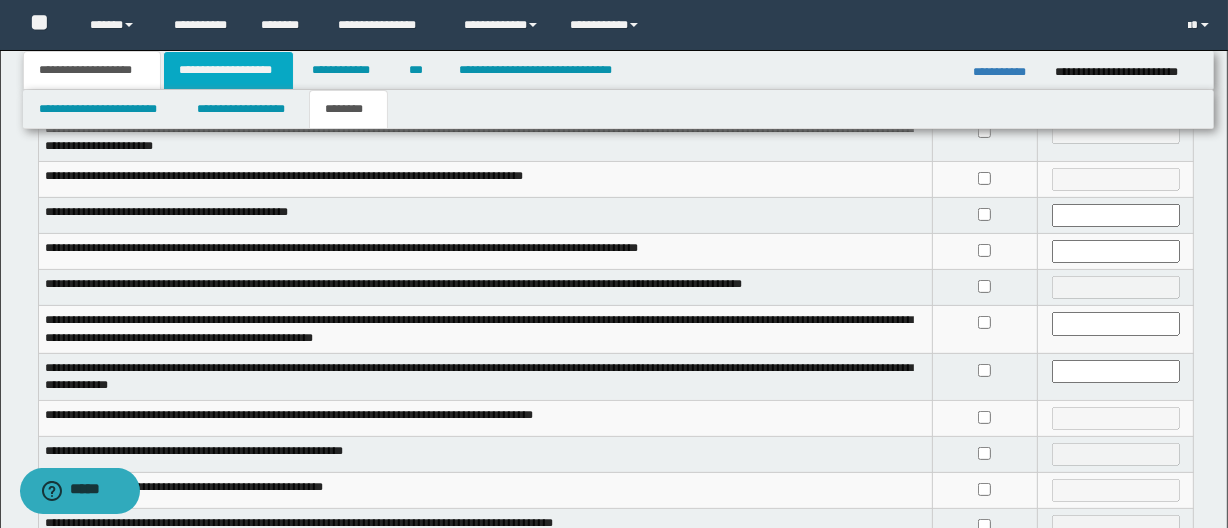 click on "**********" at bounding box center [228, 70] 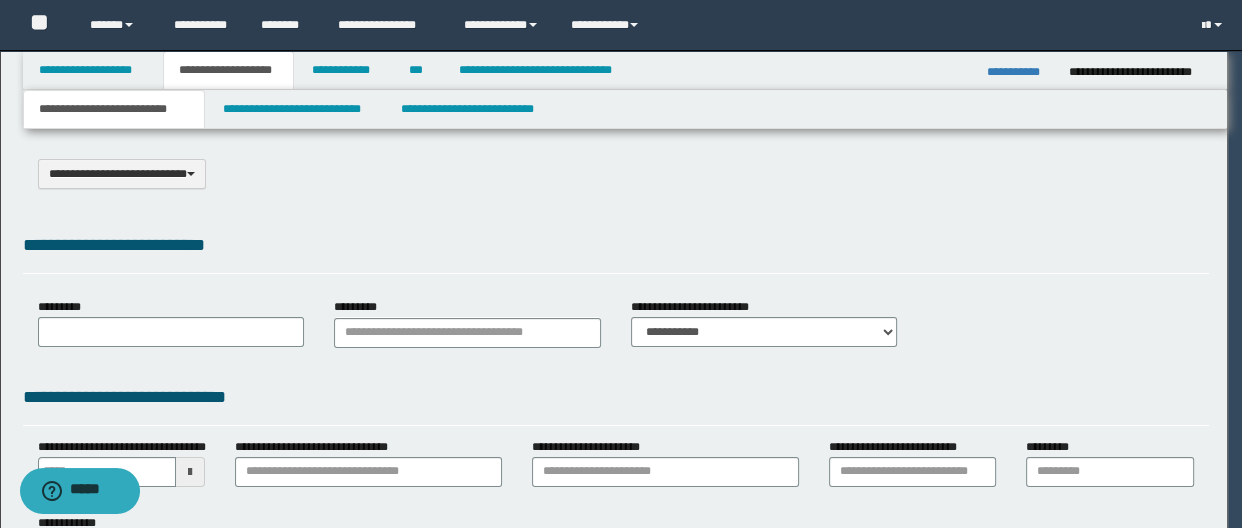 scroll, scrollTop: 0, scrollLeft: 0, axis: both 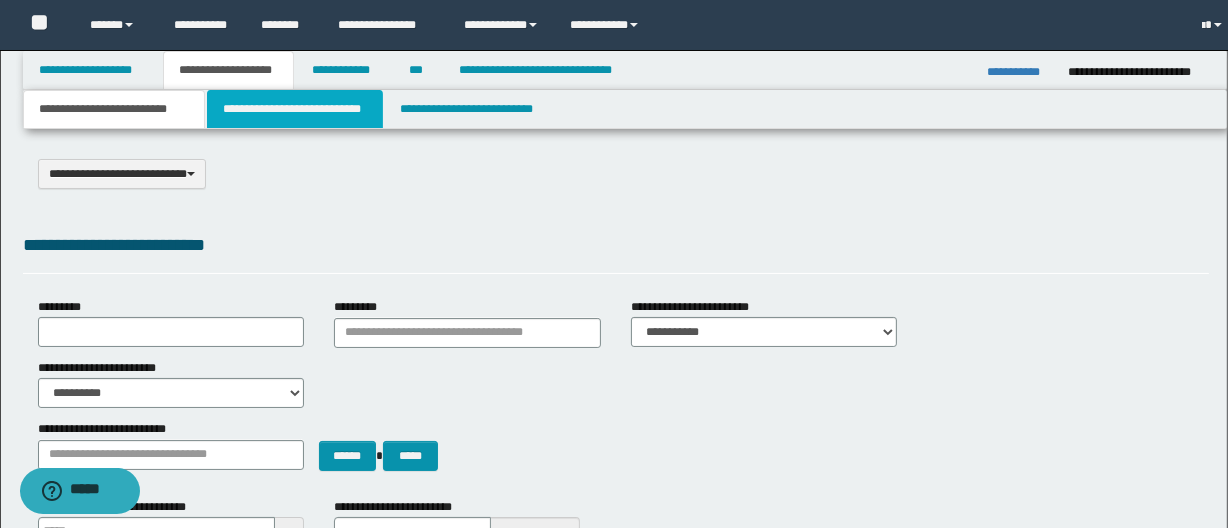 click on "**********" at bounding box center [294, 109] 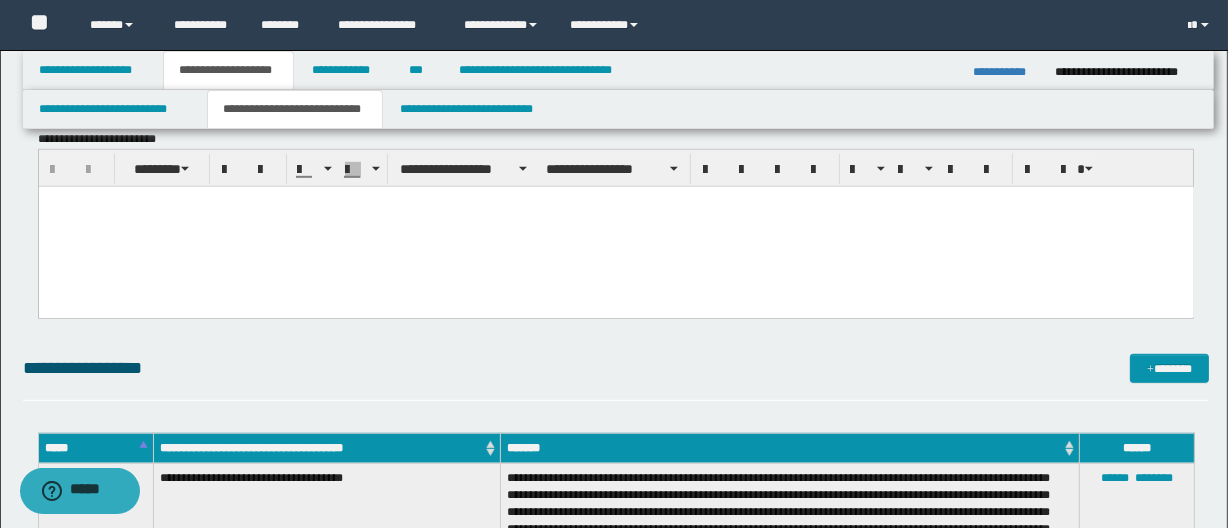 scroll, scrollTop: 1000, scrollLeft: 0, axis: vertical 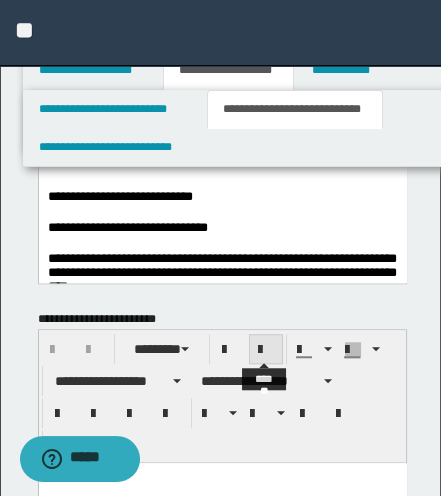 click at bounding box center [266, 349] 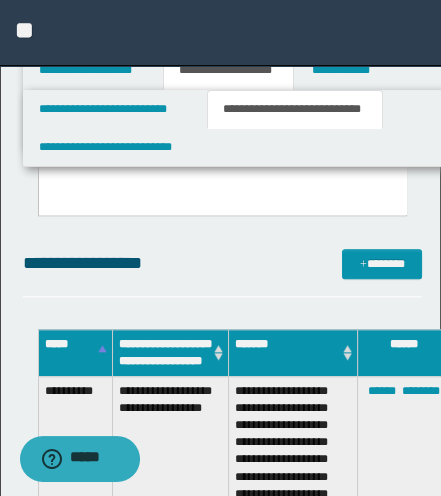 scroll, scrollTop: 1419, scrollLeft: 0, axis: vertical 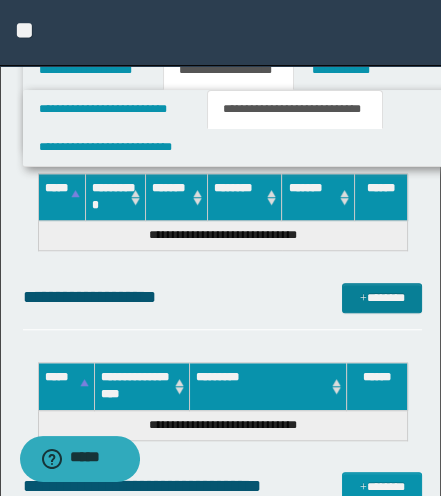 click at bounding box center (363, 299) 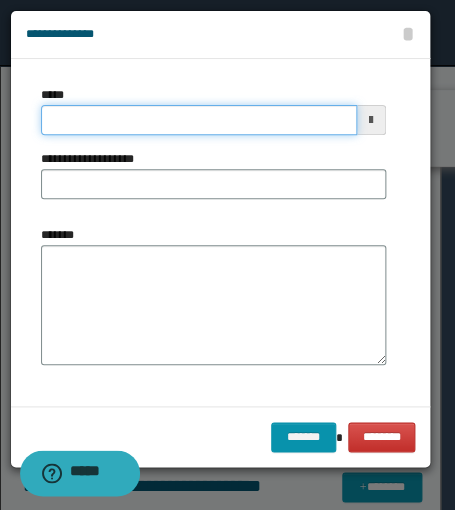 click on "*****" at bounding box center (199, 120) 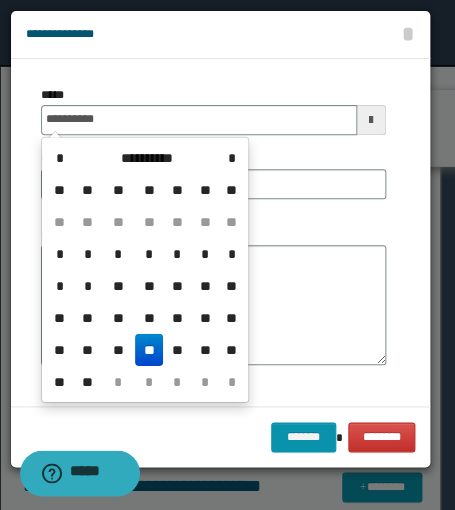 drag, startPoint x: 151, startPoint y: 348, endPoint x: 119, endPoint y: 191, distance: 160.22797 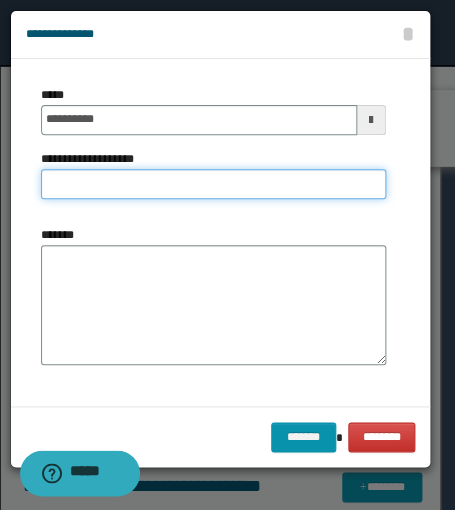 click on "**********" at bounding box center (213, 184) 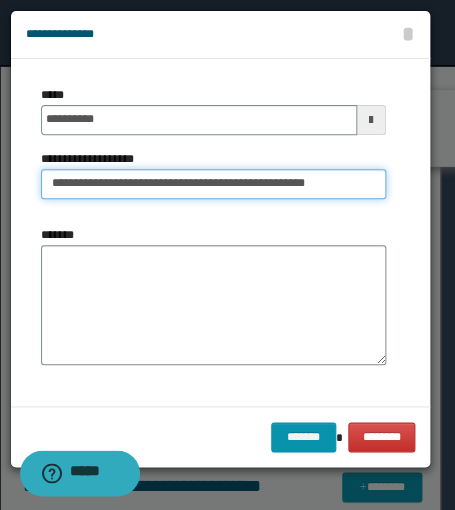 type on "**********" 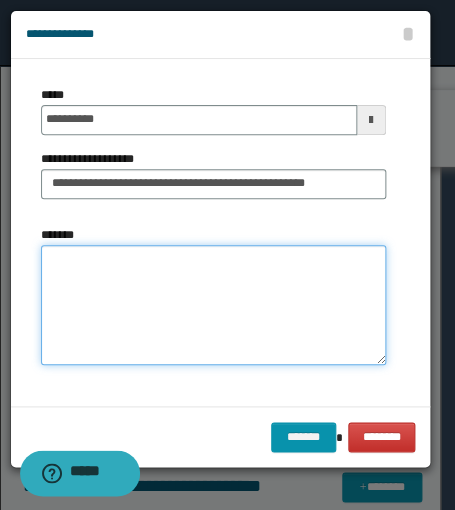 click on "*******" at bounding box center [213, 305] 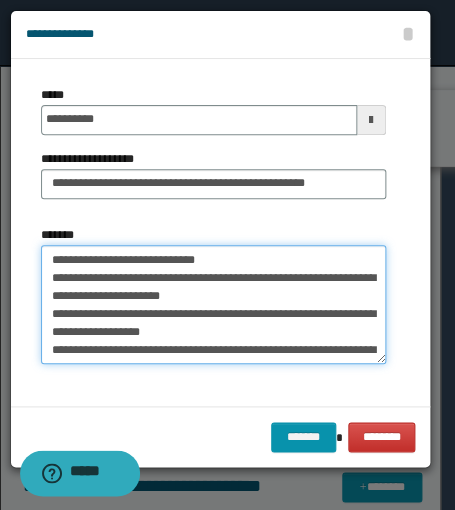 scroll, scrollTop: 0, scrollLeft: 0, axis: both 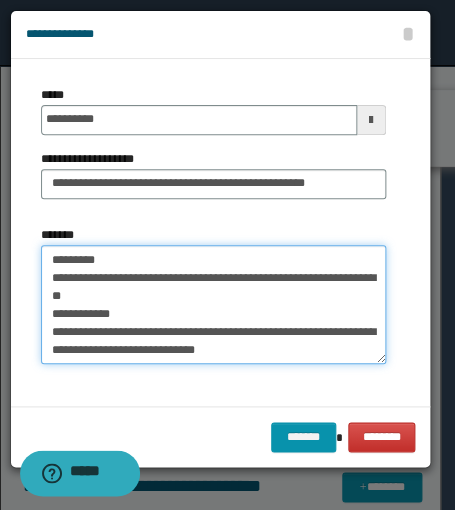 click on "**********" at bounding box center [213, 305] 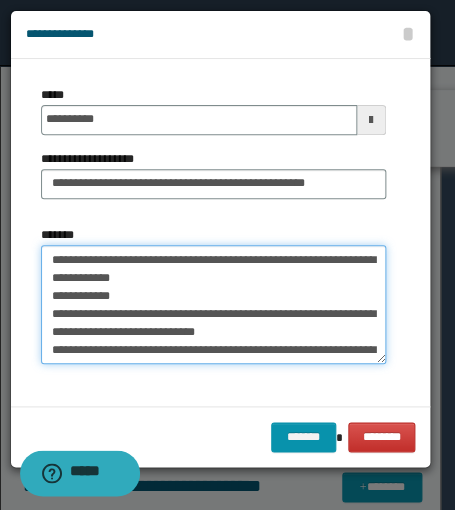 click on "**********" at bounding box center (213, 305) 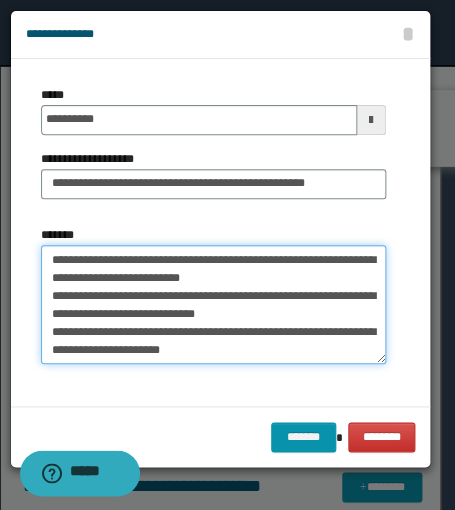 click on "**********" at bounding box center (213, 305) 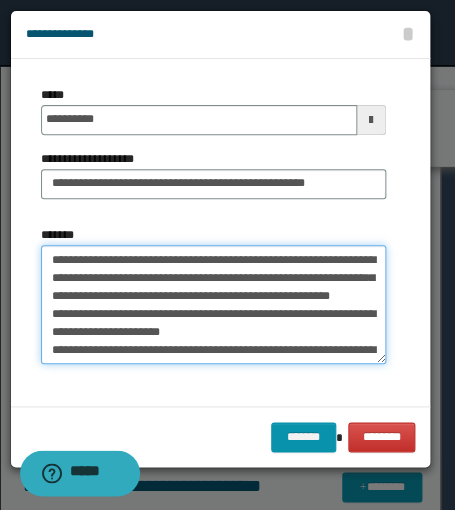 click on "**********" at bounding box center [213, 305] 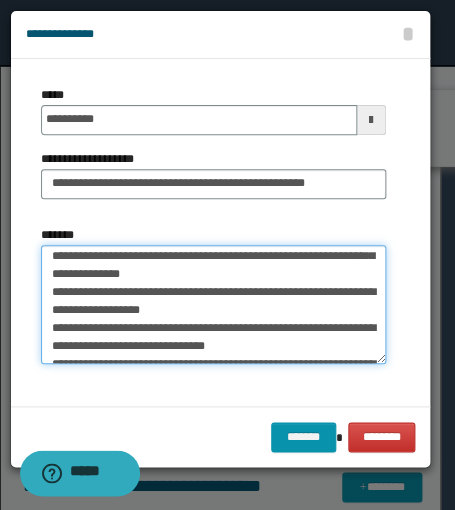 scroll, scrollTop: 90, scrollLeft: 0, axis: vertical 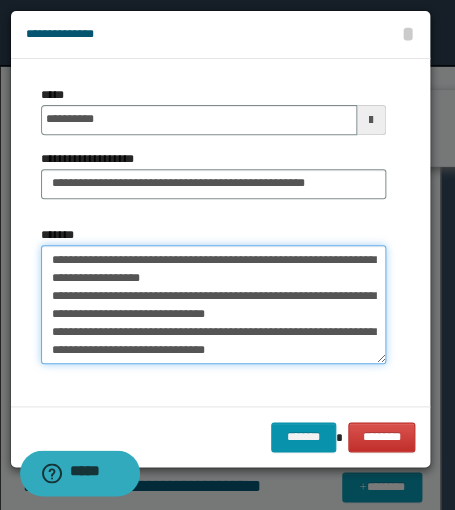click on "**********" at bounding box center (213, 305) 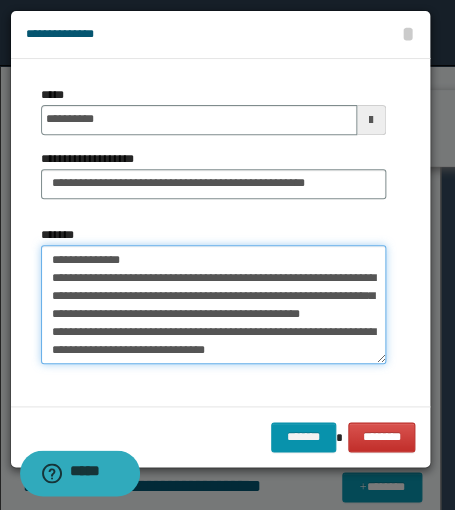 click on "**********" at bounding box center (213, 305) 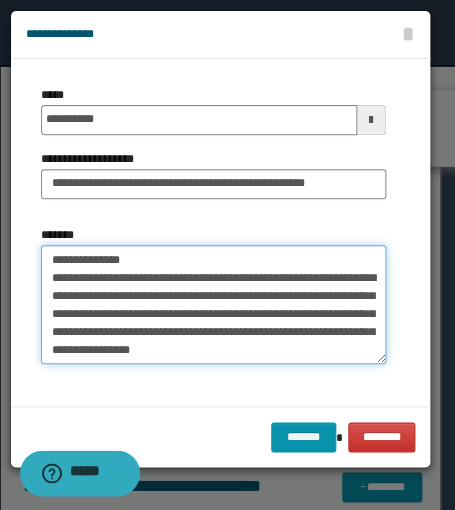 scroll, scrollTop: 71, scrollLeft: 0, axis: vertical 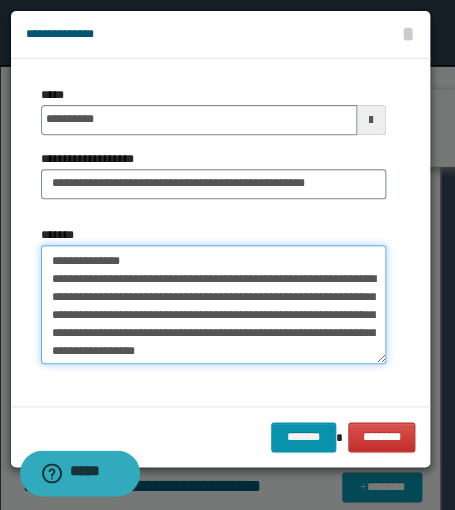click on "**********" at bounding box center (213, 305) 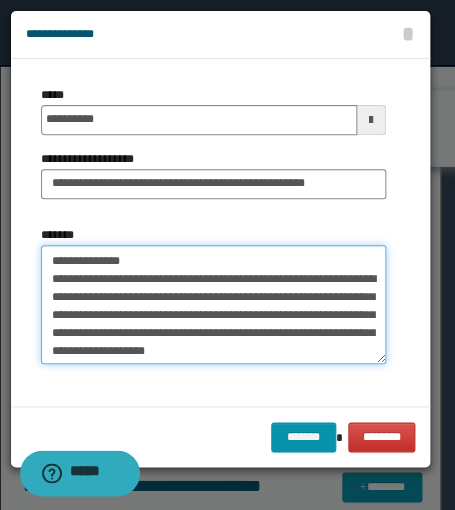 drag, startPoint x: 200, startPoint y: 269, endPoint x: 182, endPoint y: 258, distance: 21.095022 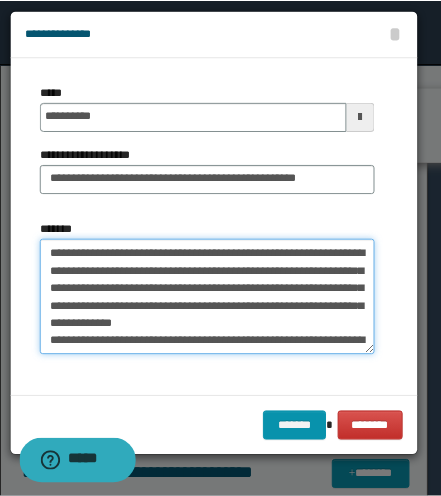 scroll, scrollTop: 0, scrollLeft: 0, axis: both 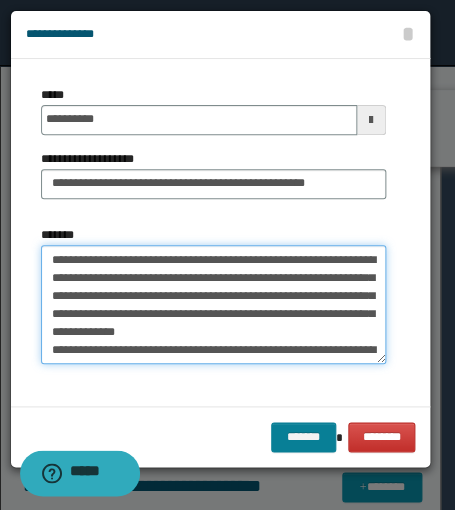 type on "**********" 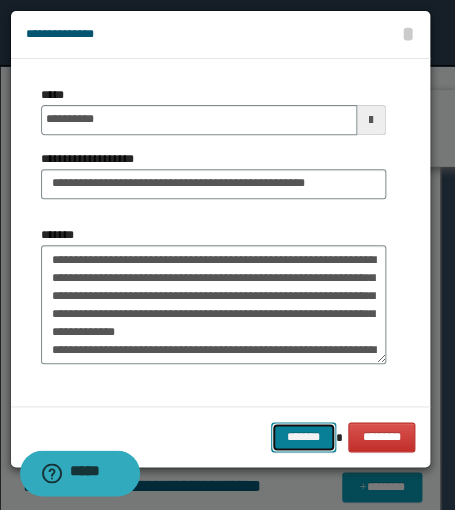 click on "*******" at bounding box center [303, 437] 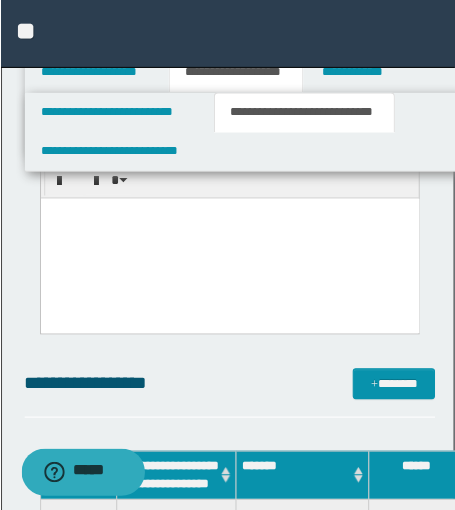 scroll, scrollTop: 1302, scrollLeft: 0, axis: vertical 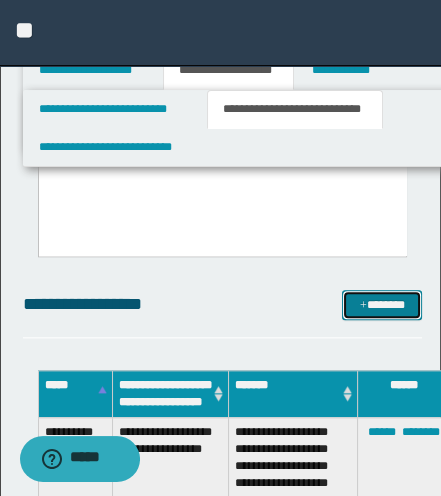 click at bounding box center [363, 306] 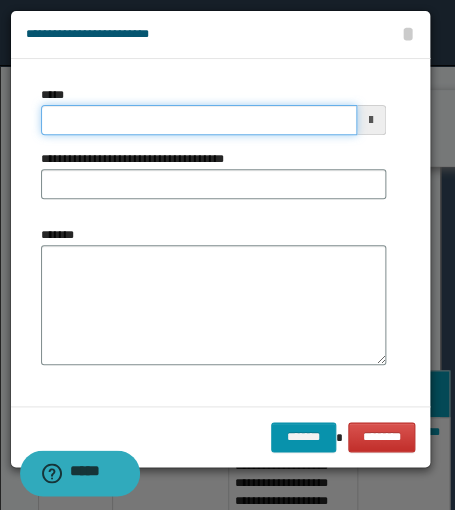 click on "*****" at bounding box center (199, 120) 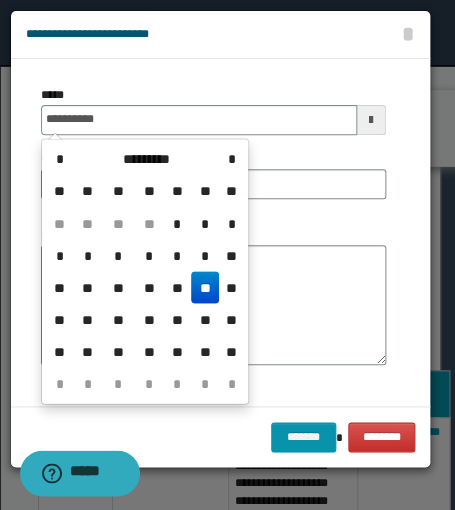 drag, startPoint x: 199, startPoint y: 286, endPoint x: 179, endPoint y: 202, distance: 86.34813 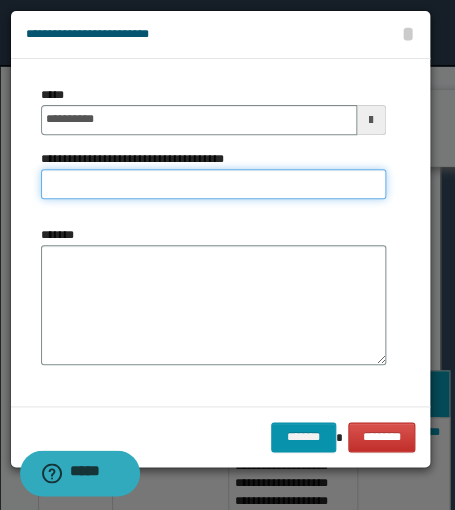 click on "**********" at bounding box center (213, 184) 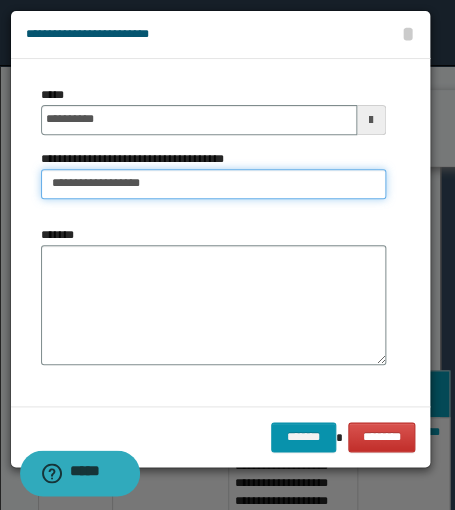 type on "**********" 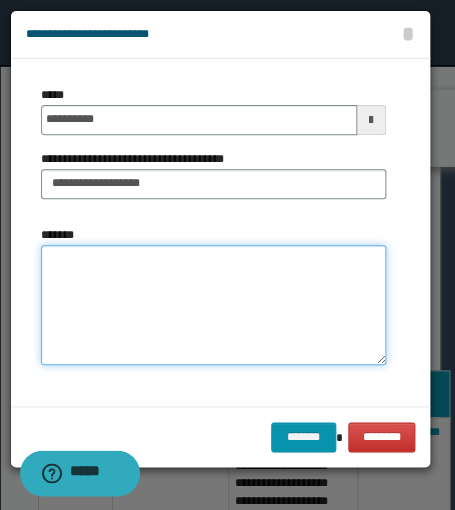 click on "*******" at bounding box center [213, 305] 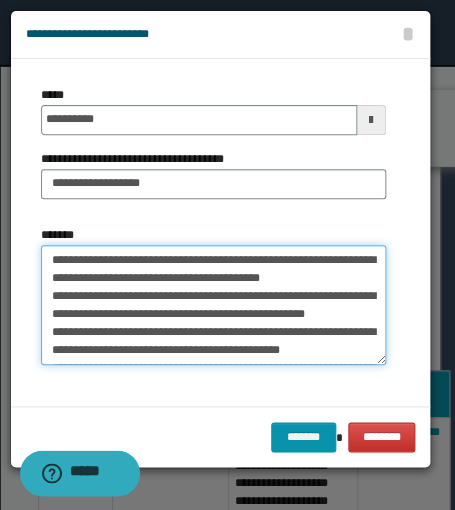 scroll, scrollTop: 173, scrollLeft: 0, axis: vertical 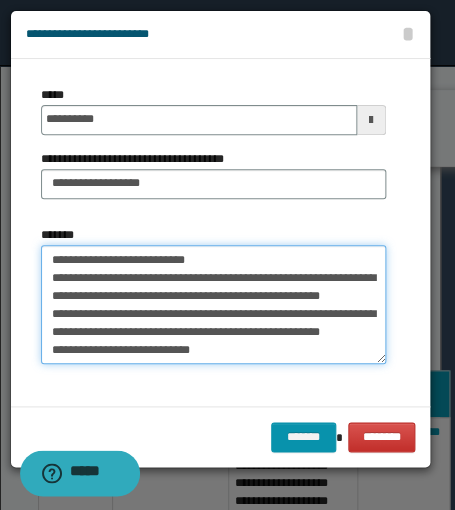 click on "**********" at bounding box center (213, 305) 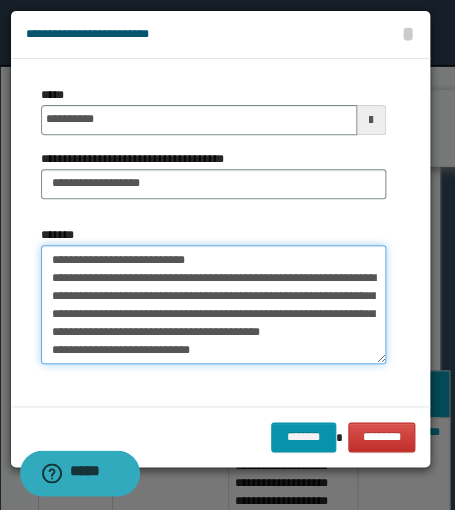 scroll, scrollTop: 155, scrollLeft: 0, axis: vertical 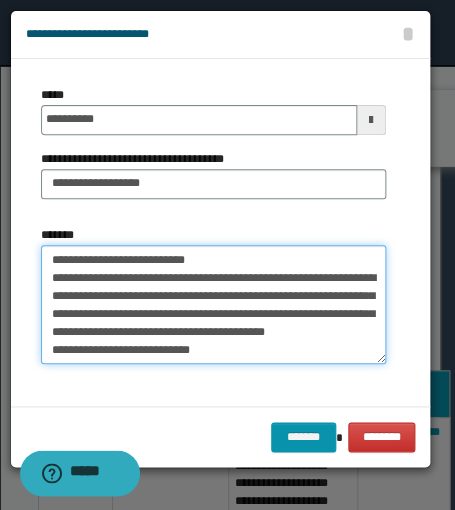 click on "**********" at bounding box center [213, 305] 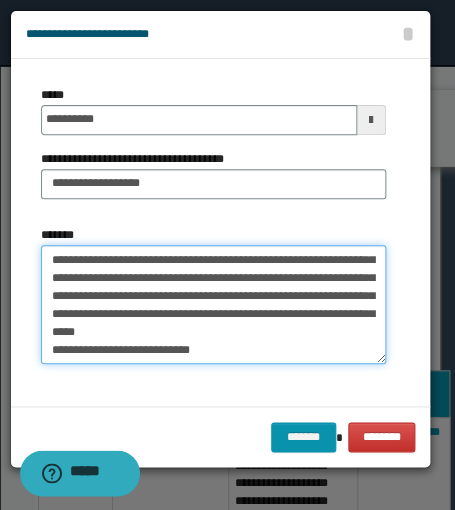 scroll, scrollTop: 149, scrollLeft: 0, axis: vertical 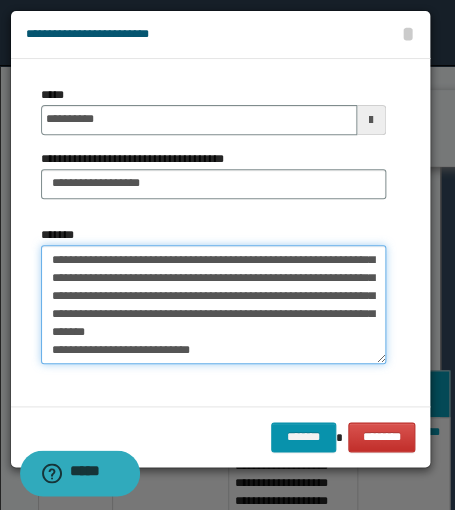 drag, startPoint x: 102, startPoint y: 280, endPoint x: 67, endPoint y: 288, distance: 35.902645 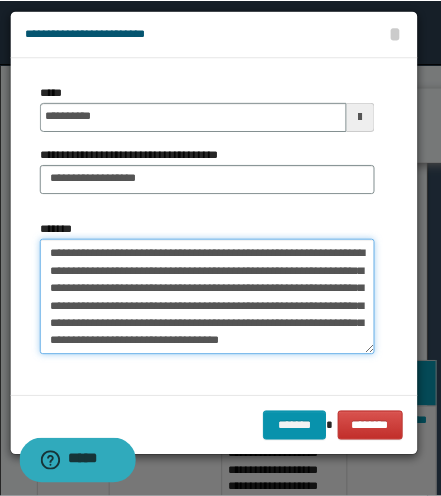 scroll, scrollTop: 143, scrollLeft: 0, axis: vertical 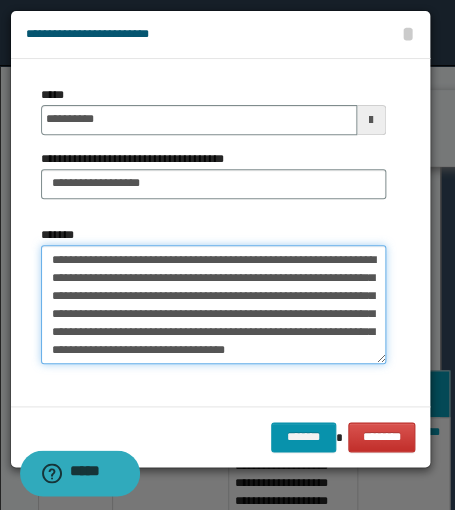 click on "**********" at bounding box center (213, 305) 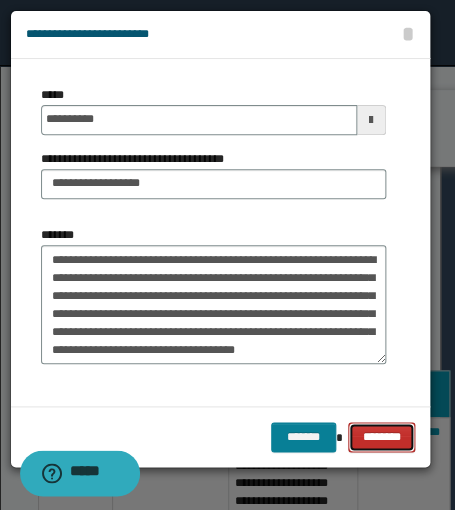 drag, startPoint x: 355, startPoint y: 439, endPoint x: 309, endPoint y: 383, distance: 72.47068 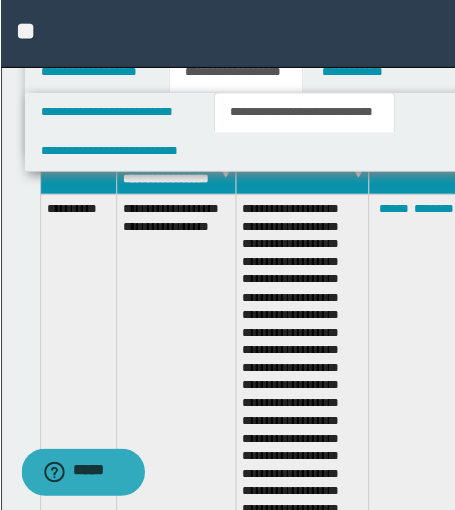 scroll, scrollTop: 1393, scrollLeft: 0, axis: vertical 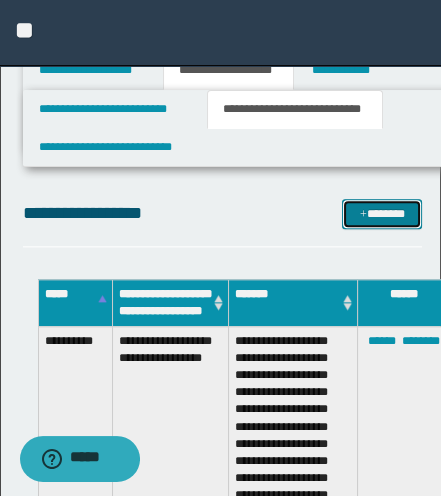 click at bounding box center [363, 215] 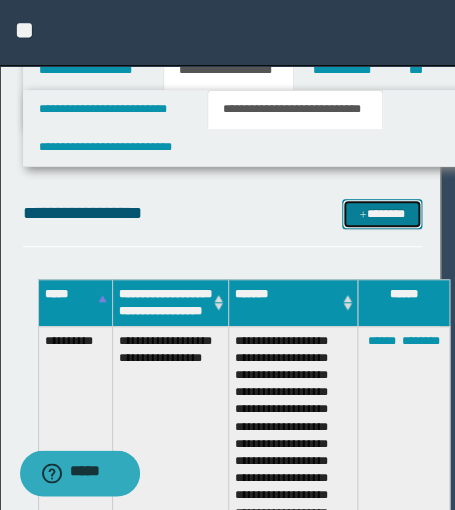 scroll, scrollTop: 0, scrollLeft: 0, axis: both 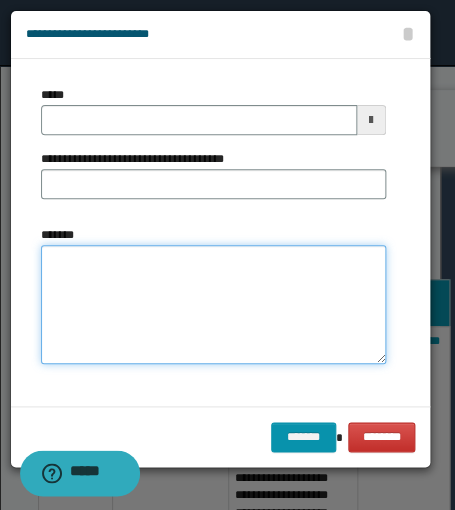 click on "*******" at bounding box center (213, 305) 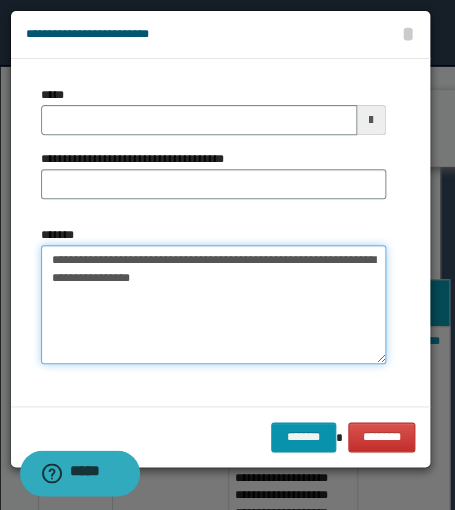 type 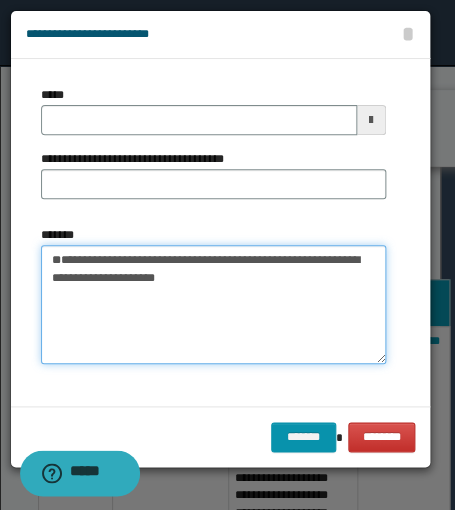 type on "**********" 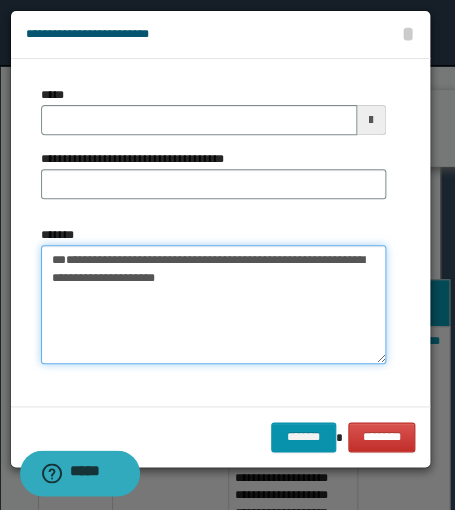 type 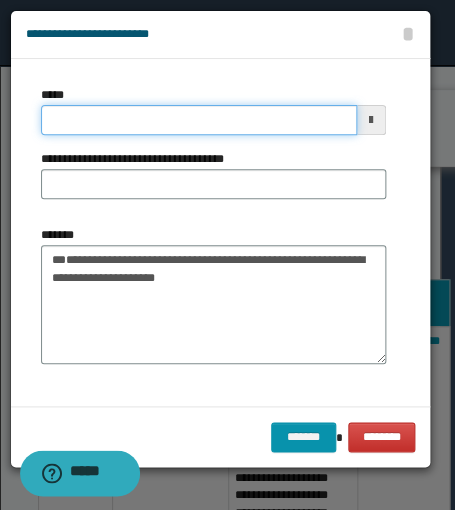 click on "*****" at bounding box center (199, 120) 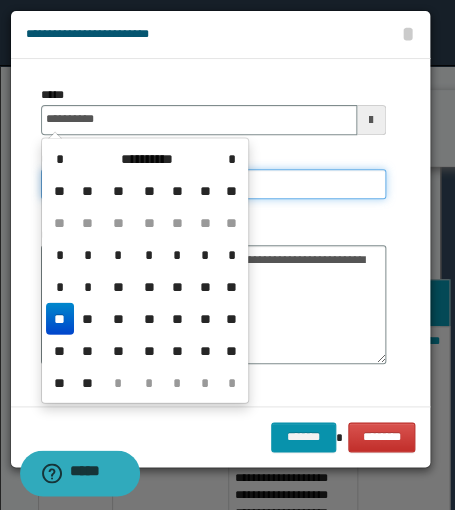 type on "**********" 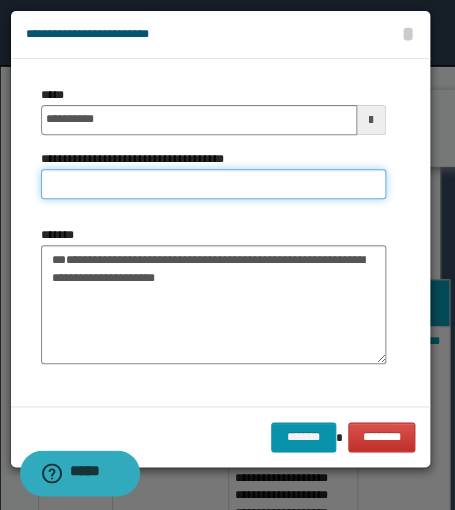click on "**********" at bounding box center [213, 184] 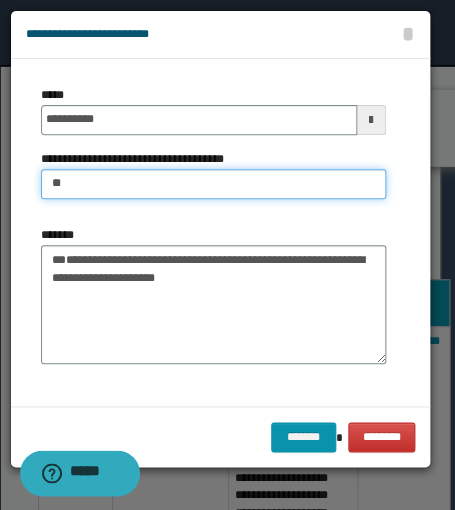 type on "**********" 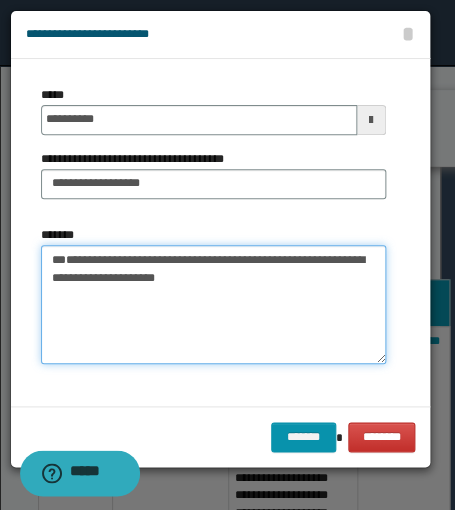 click on "**********" at bounding box center [213, 305] 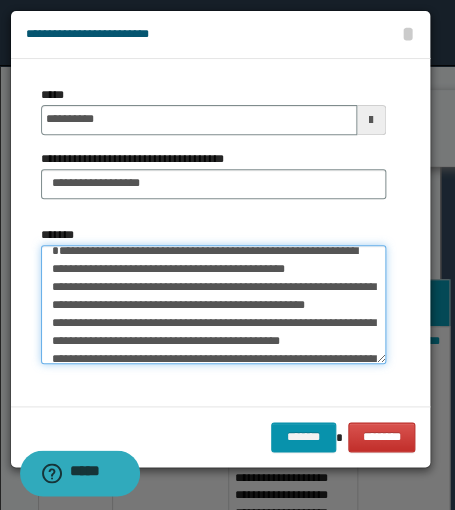 scroll, scrollTop: 0, scrollLeft: 0, axis: both 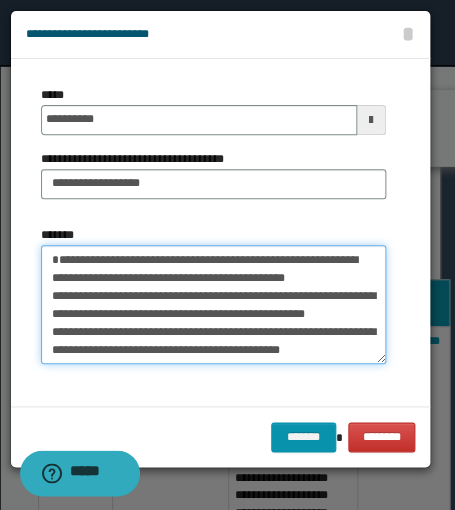 click on "**********" at bounding box center (213, 305) 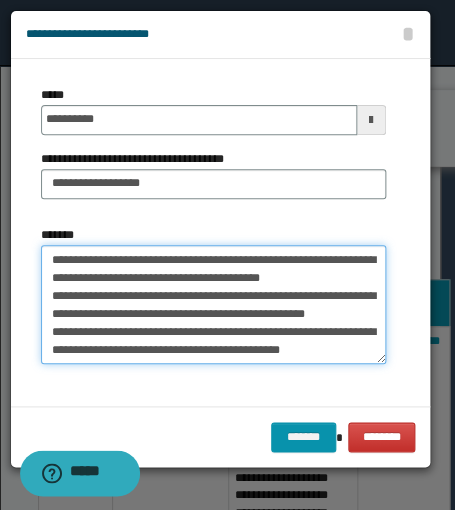 click on "**********" at bounding box center (213, 305) 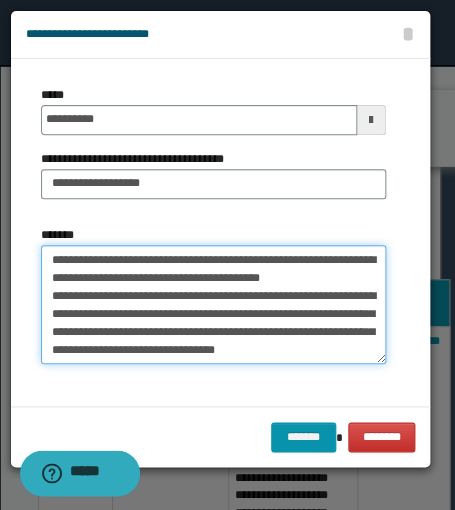 scroll, scrollTop: 90, scrollLeft: 0, axis: vertical 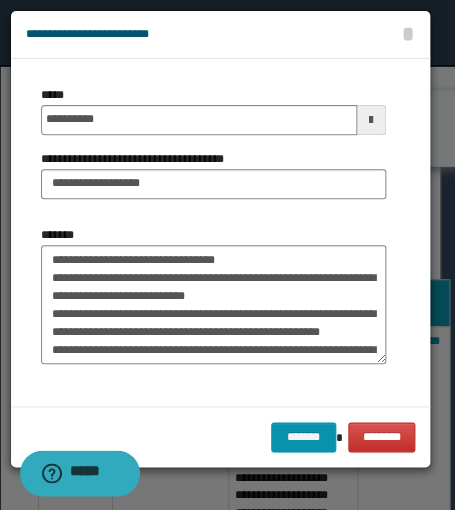click on "**********" at bounding box center [213, 295] 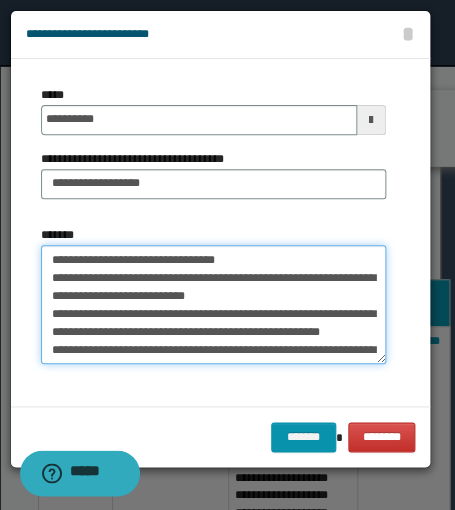 click on "**********" at bounding box center (213, 305) 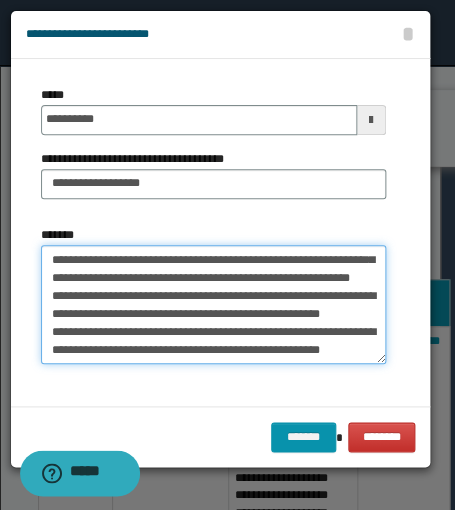 scroll, scrollTop: 72, scrollLeft: 0, axis: vertical 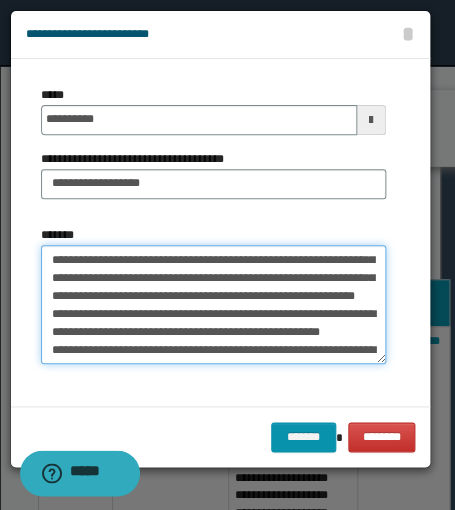 click on "**********" at bounding box center (213, 305) 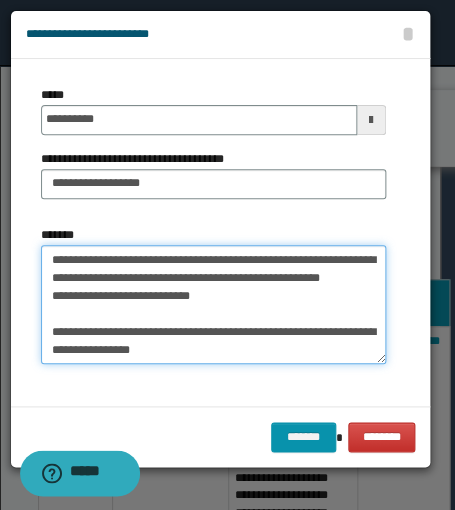 scroll, scrollTop: 124, scrollLeft: 0, axis: vertical 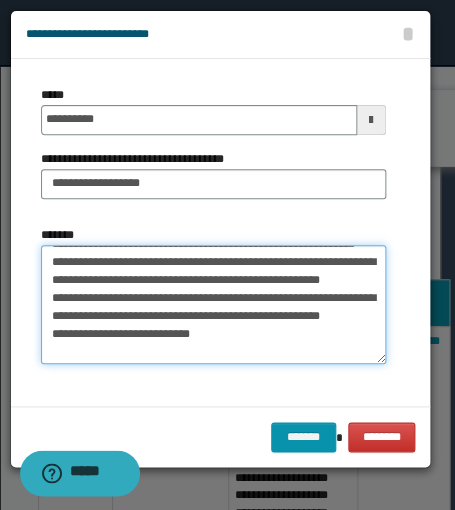 click on "**********" at bounding box center [213, 305] 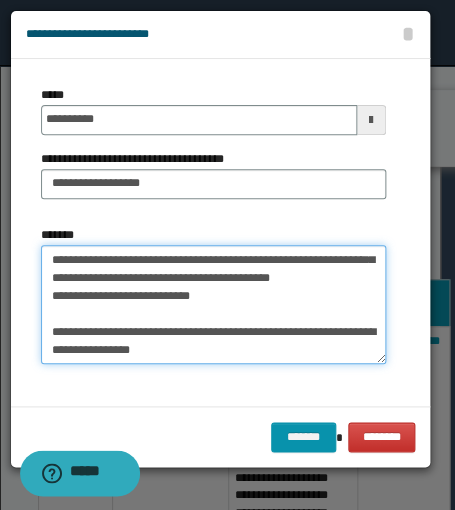 scroll, scrollTop: 197, scrollLeft: 0, axis: vertical 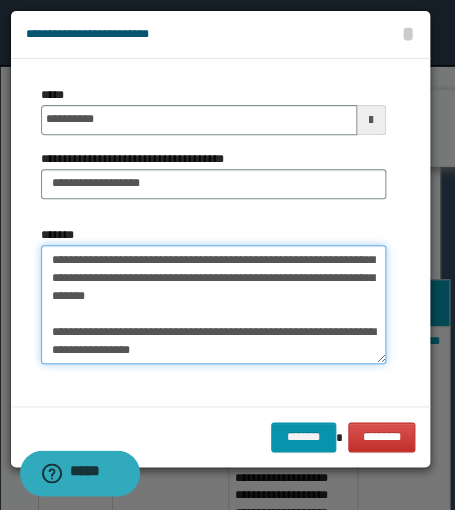click on "**********" at bounding box center [213, 305] 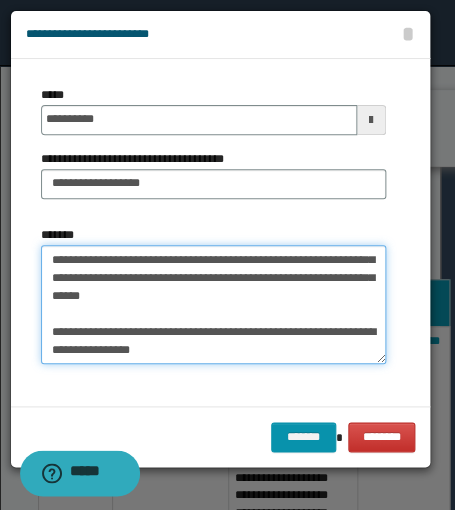 drag, startPoint x: 50, startPoint y: 333, endPoint x: 27, endPoint y: 339, distance: 23.769728 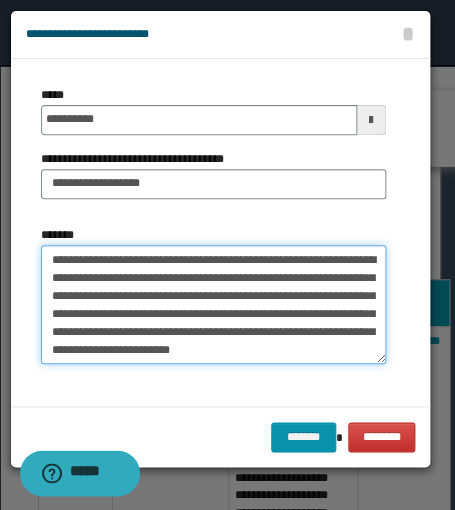 scroll, scrollTop: 161, scrollLeft: 0, axis: vertical 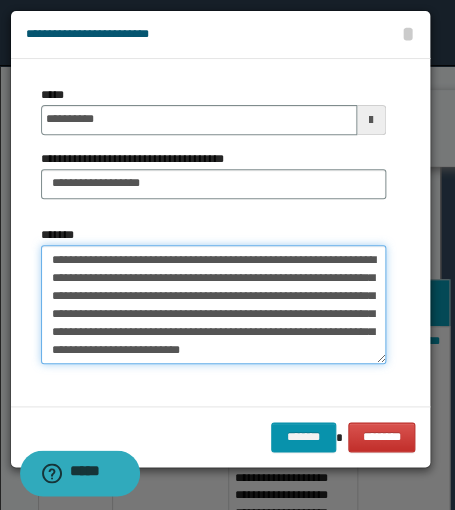 click on "**********" at bounding box center (213, 305) 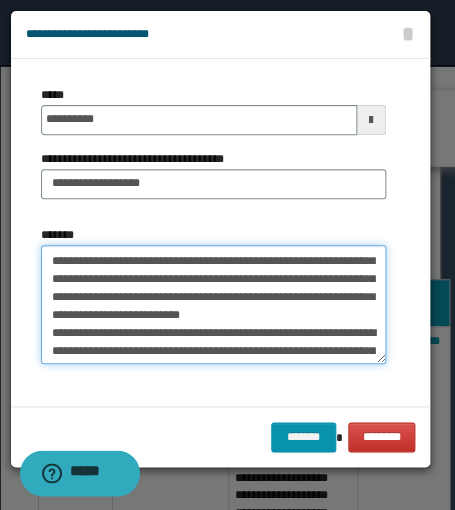 scroll, scrollTop: 245, scrollLeft: 0, axis: vertical 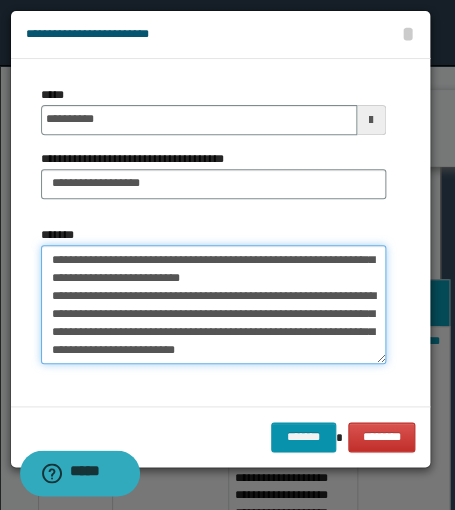 click on "**********" at bounding box center [213, 305] 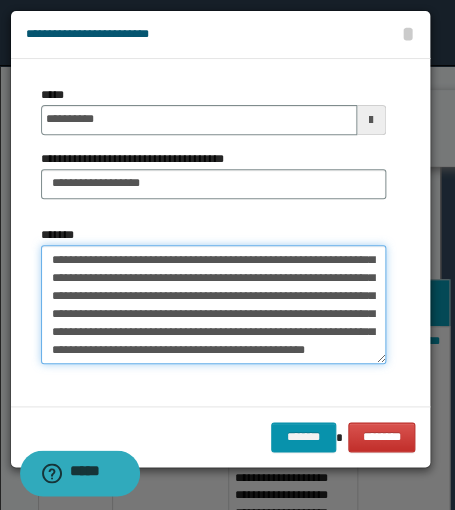 scroll, scrollTop: 228, scrollLeft: 0, axis: vertical 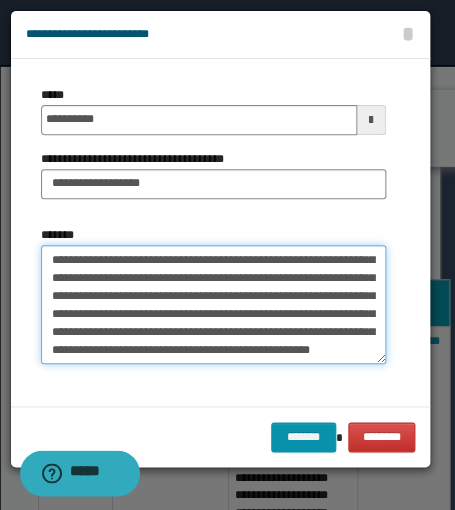 click on "**********" at bounding box center [213, 305] 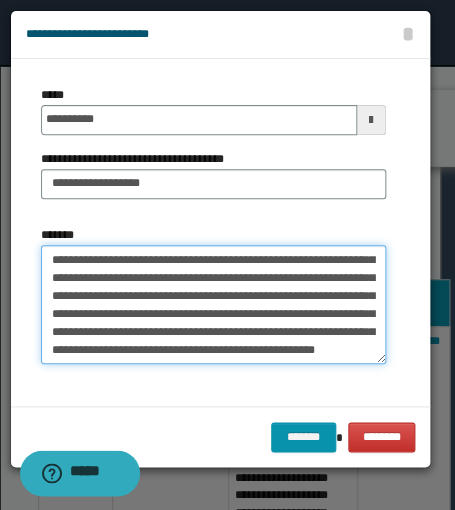click on "**********" at bounding box center (213, 305) 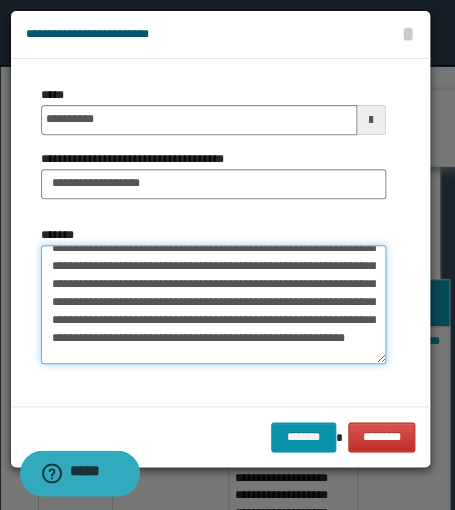 scroll, scrollTop: 299, scrollLeft: 0, axis: vertical 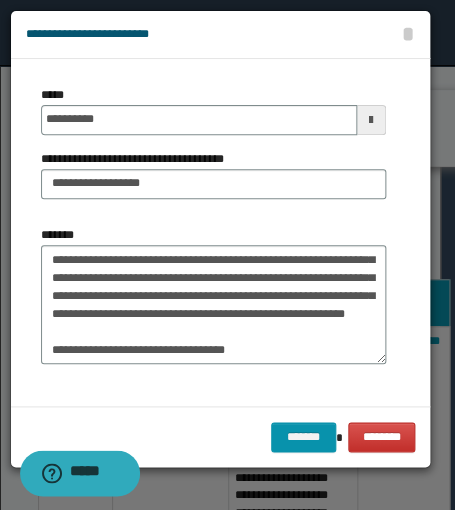 click on "*******" at bounding box center (213, 295) 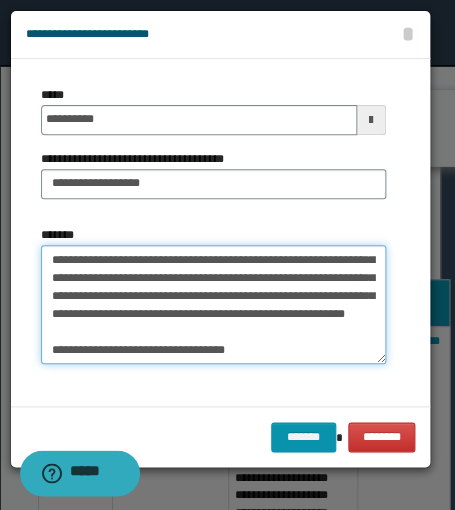 click on "*******" at bounding box center (213, 305) 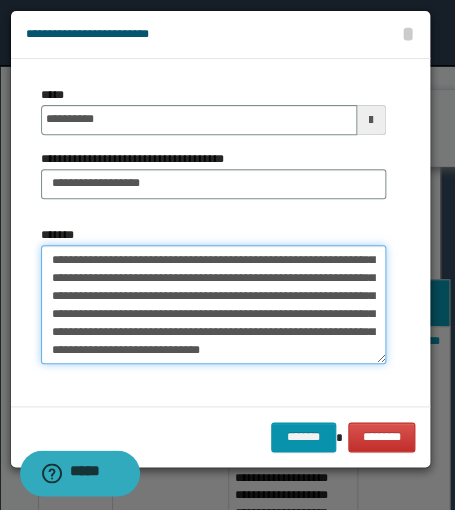 click on "*******" at bounding box center [213, 305] 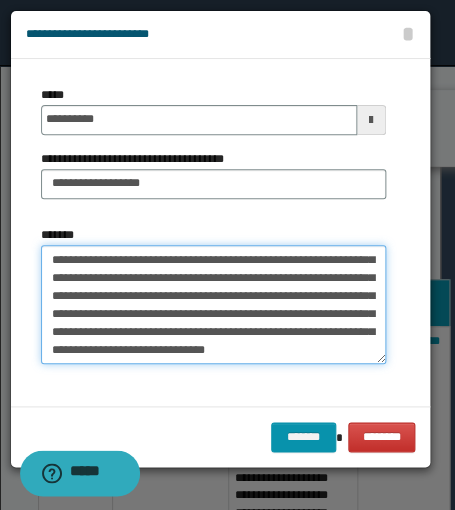 click on "*******" at bounding box center [213, 305] 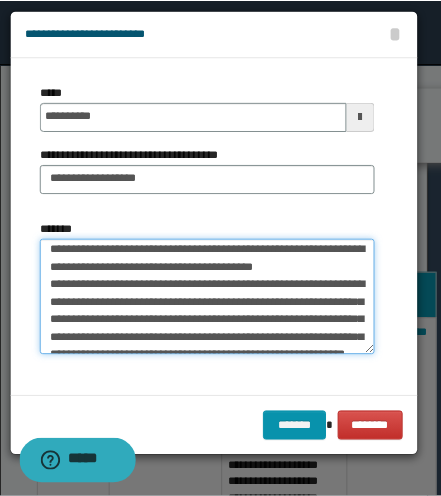 scroll, scrollTop: 0, scrollLeft: 0, axis: both 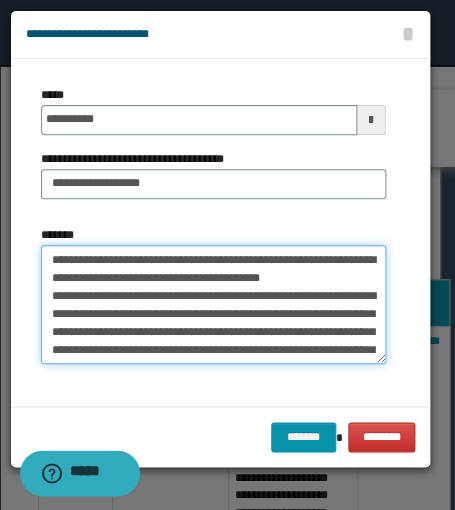 type on "**********" 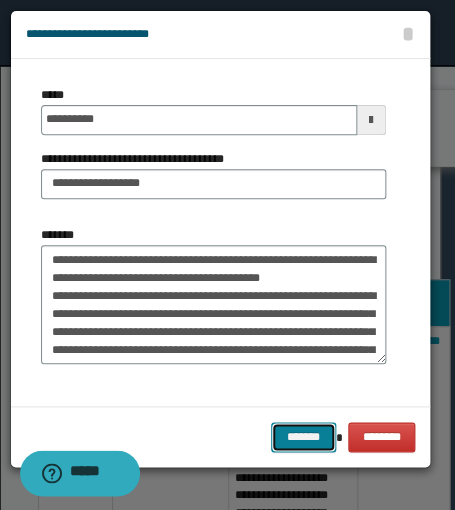 click on "*******" at bounding box center (303, 437) 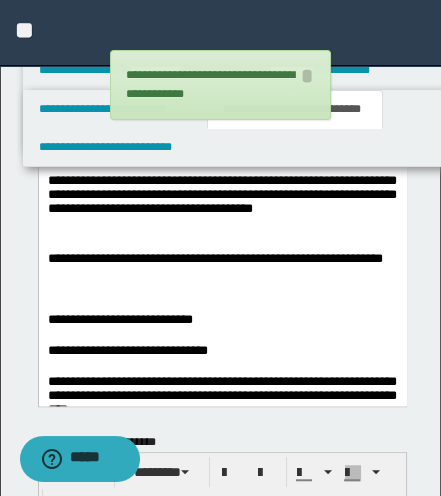 scroll, scrollTop: 848, scrollLeft: 0, axis: vertical 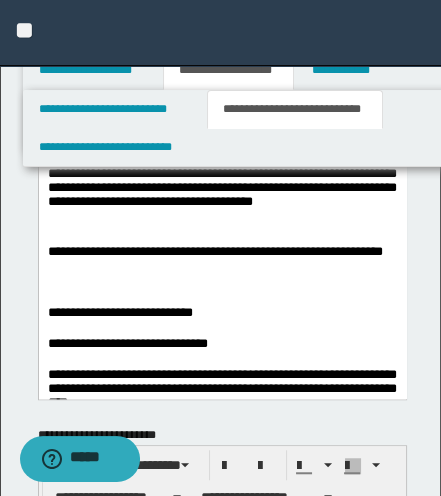 click at bounding box center (221, 329) 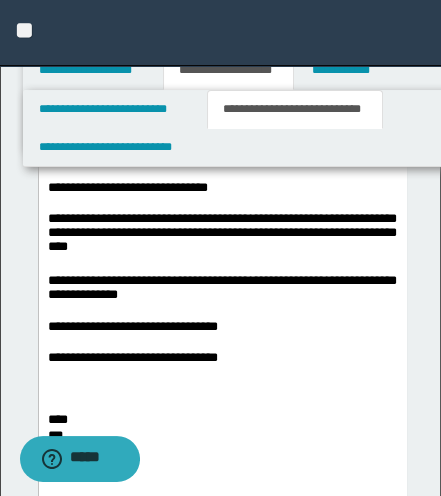 scroll, scrollTop: 1030, scrollLeft: 0, axis: vertical 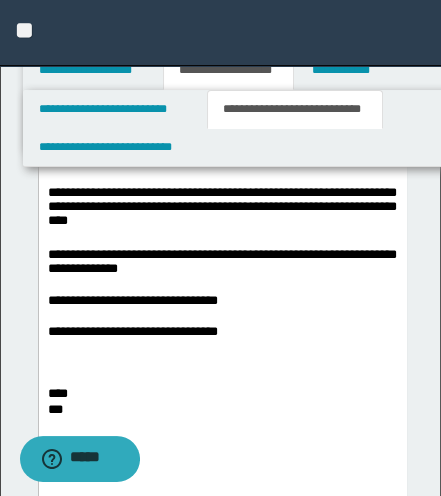click on "**********" at bounding box center [221, 301] 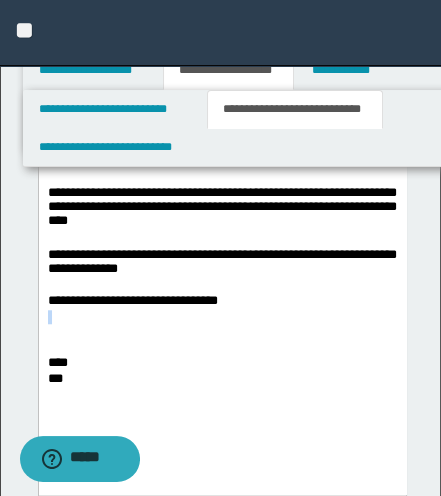 drag, startPoint x: 264, startPoint y: 305, endPoint x: 75, endPoint y: 314, distance: 189.21416 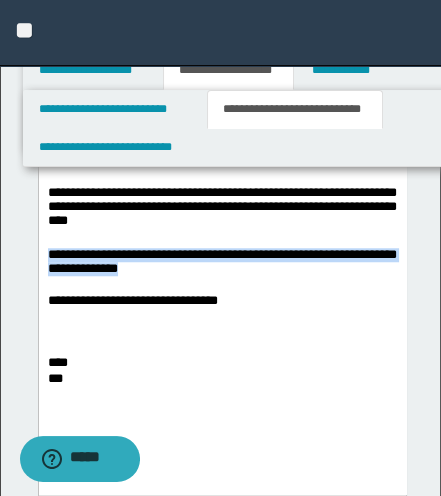 drag, startPoint x: 224, startPoint y: 273, endPoint x: -33, endPoint y: 252, distance: 257.85654 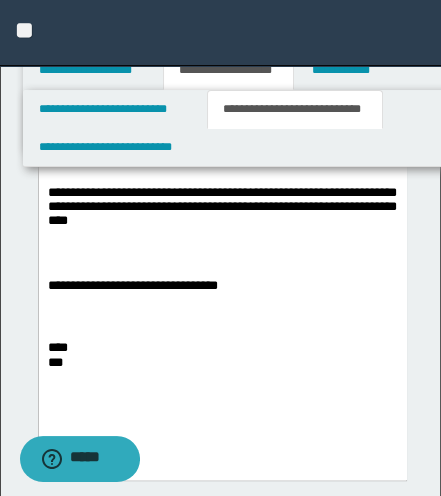 drag, startPoint x: 301, startPoint y: 336, endPoint x: 292, endPoint y: 344, distance: 12.0415945 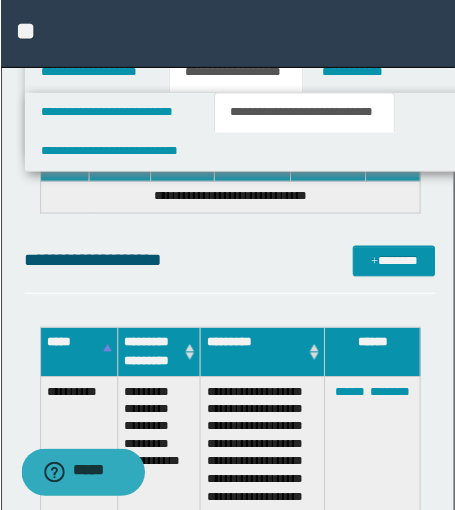 scroll, scrollTop: 15354, scrollLeft: 0, axis: vertical 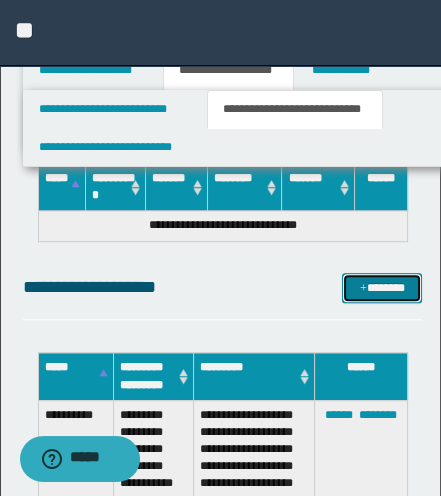 click at bounding box center (363, 289) 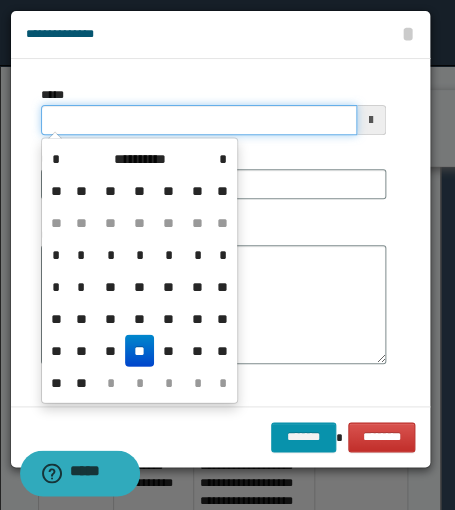 click on "*****" at bounding box center (199, 120) 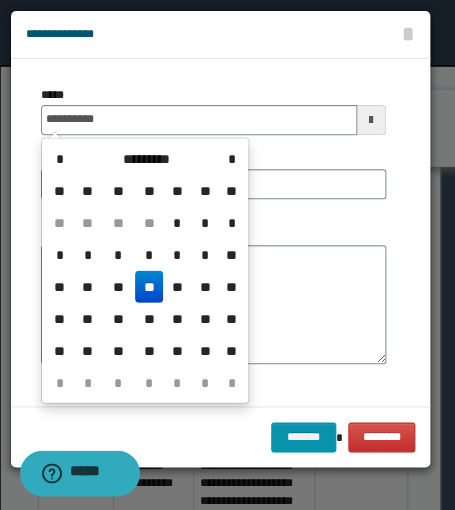 click on "**" at bounding box center [149, 286] 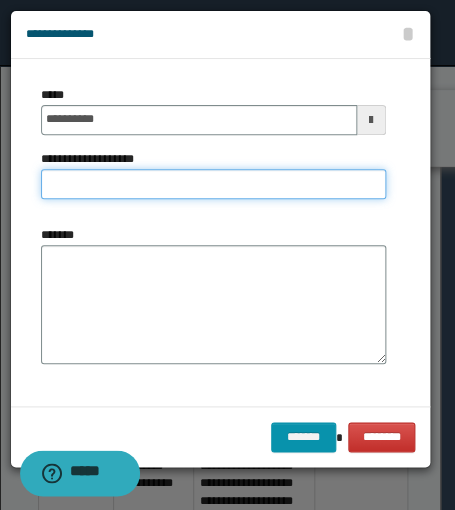 click on "**********" at bounding box center [213, 184] 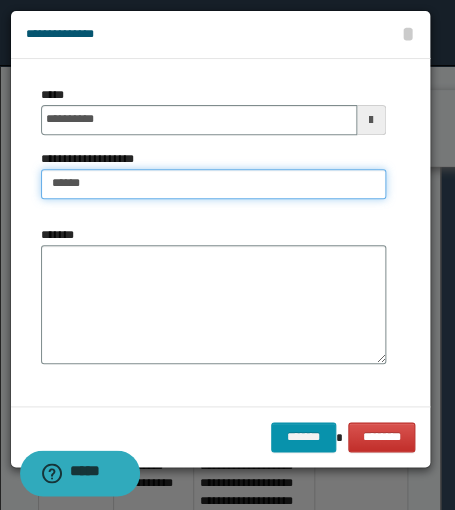 type on "**********" 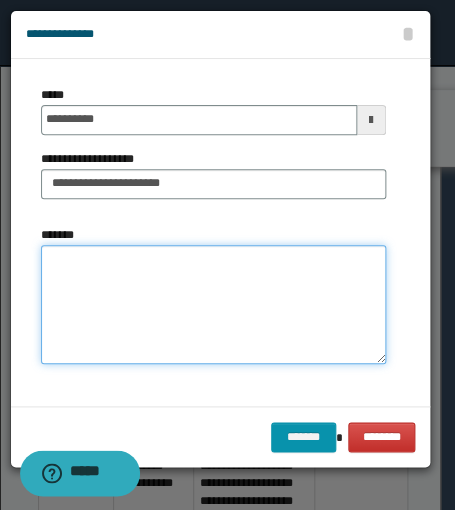 click on "*******" at bounding box center [213, 305] 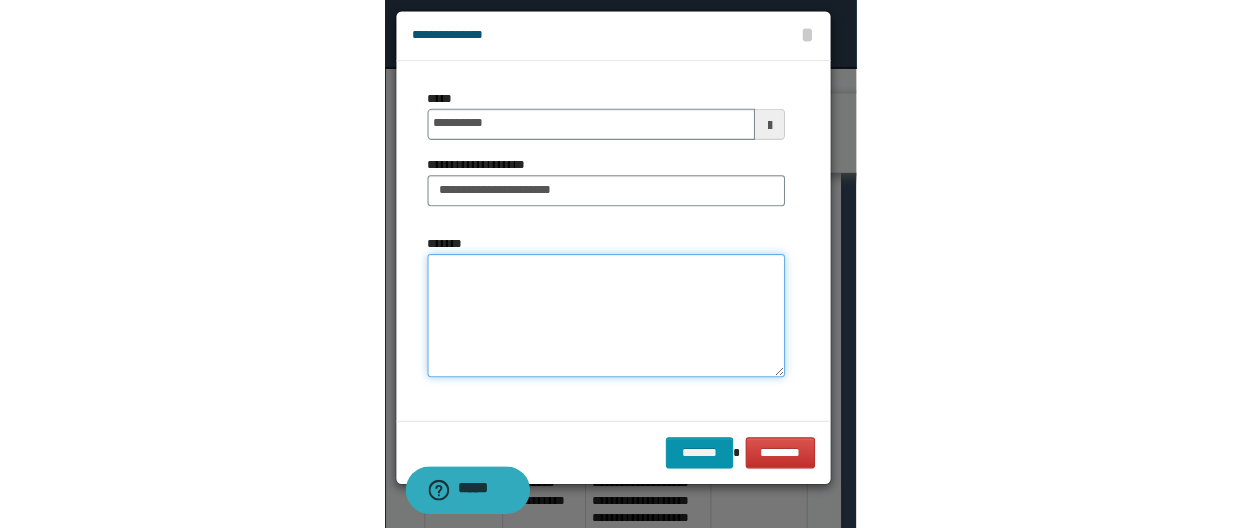 scroll, scrollTop: 5063, scrollLeft: 0, axis: vertical 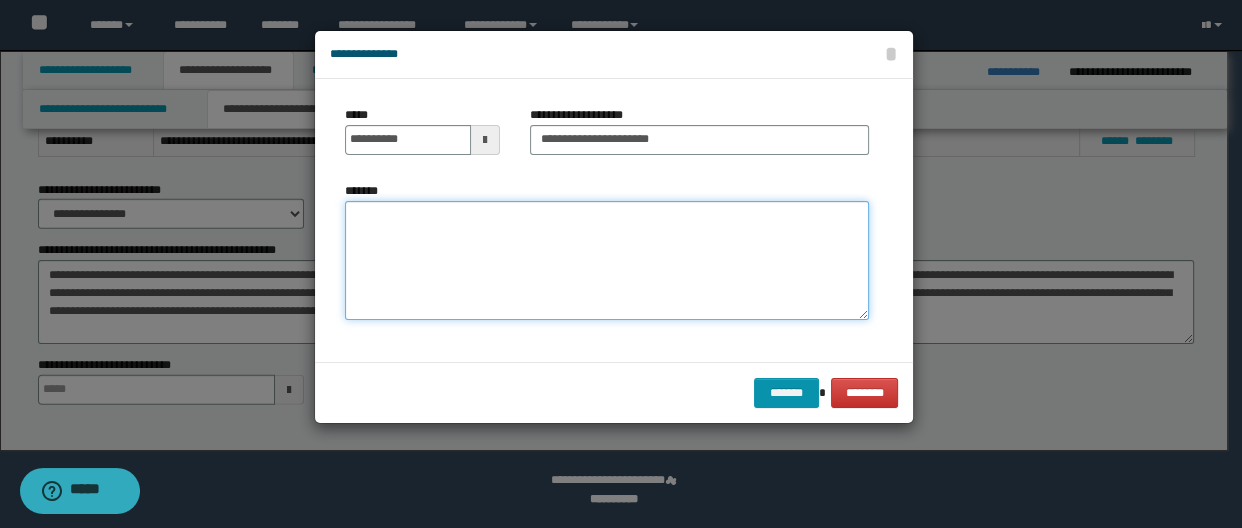 click on "*******" at bounding box center [607, 261] 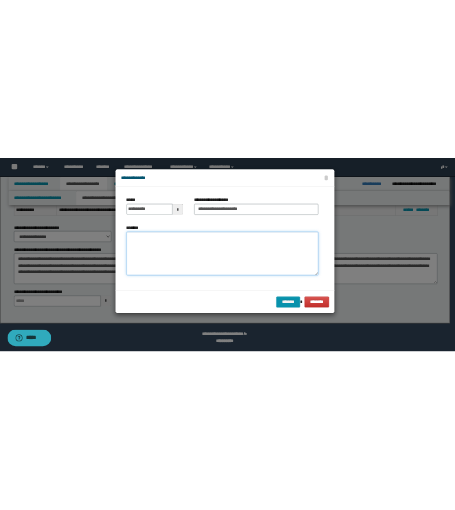 scroll, scrollTop: 16350, scrollLeft: 0, axis: vertical 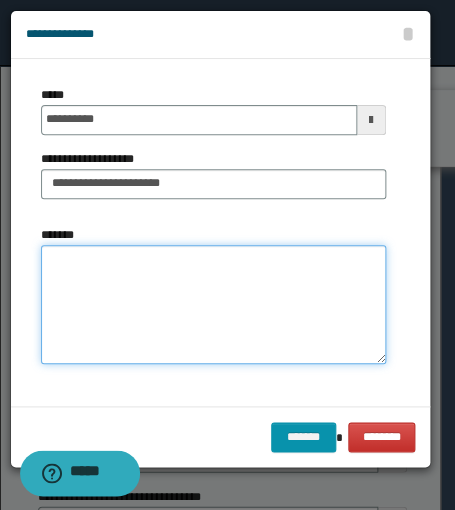 click on "*******" at bounding box center [213, 305] 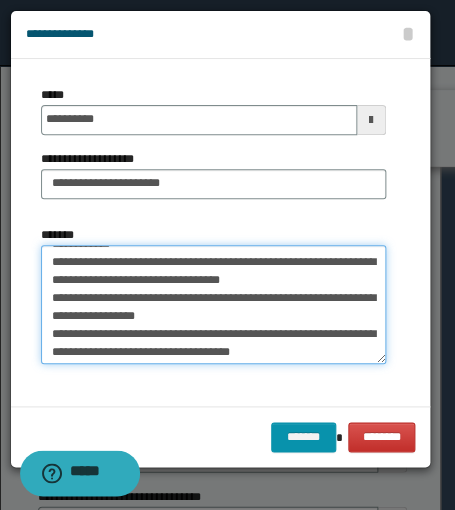 scroll, scrollTop: 0, scrollLeft: 0, axis: both 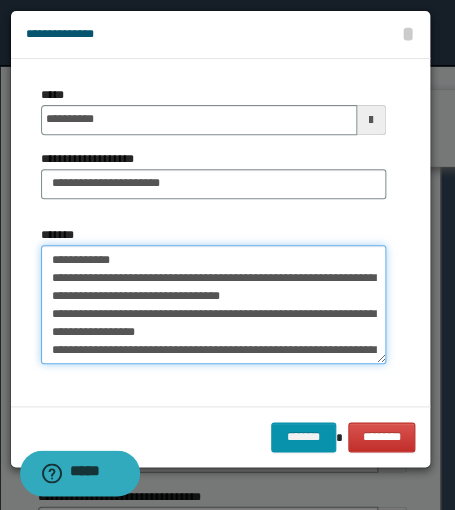 click on "**********" at bounding box center [213, 305] 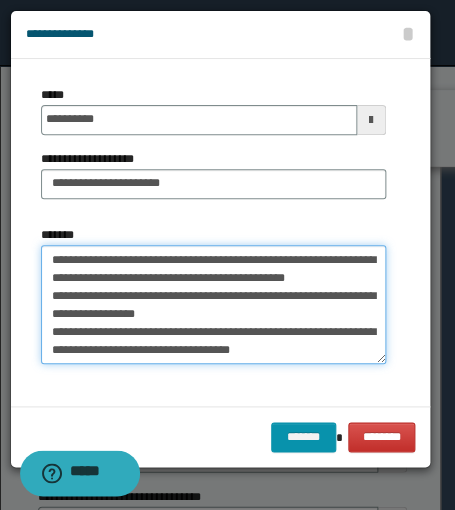 click on "**********" at bounding box center (213, 305) 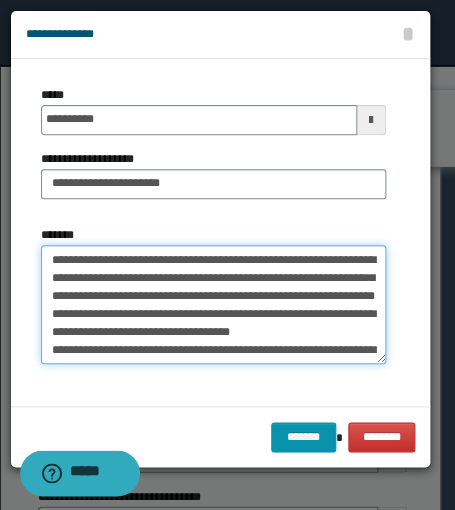click on "**********" at bounding box center (213, 305) 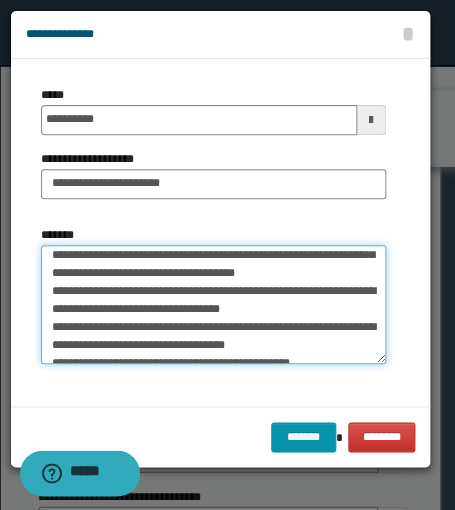 scroll, scrollTop: 90, scrollLeft: 0, axis: vertical 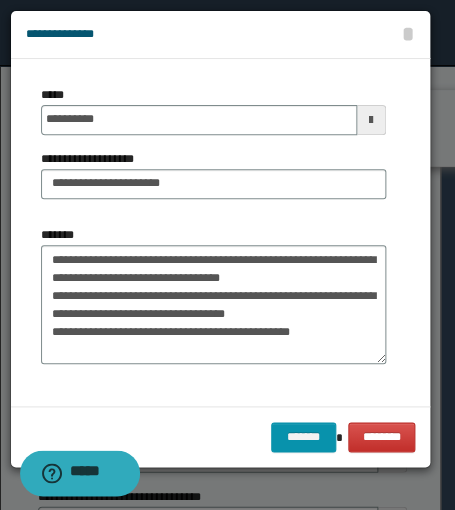 drag, startPoint x: 34, startPoint y: 281, endPoint x: 44, endPoint y: 279, distance: 10.198039 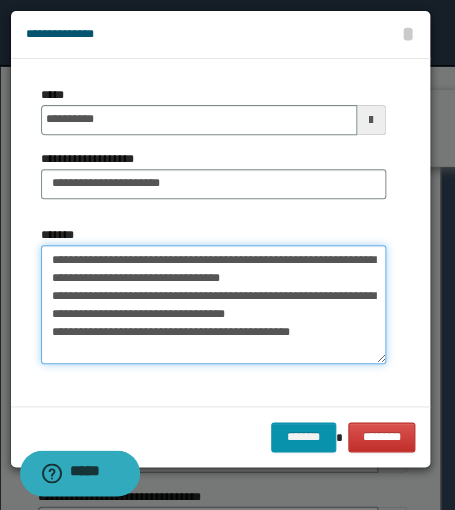 click on "**********" at bounding box center (213, 305) 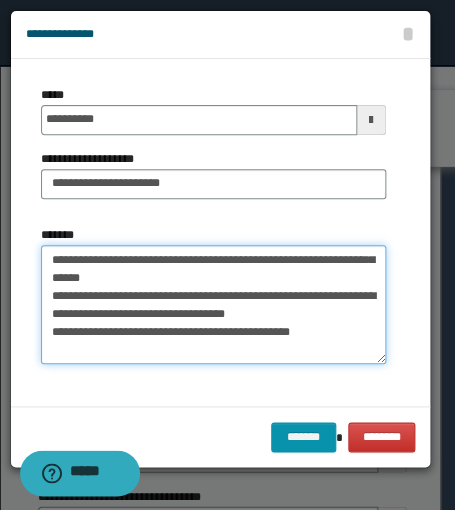 scroll, scrollTop: 72, scrollLeft: 0, axis: vertical 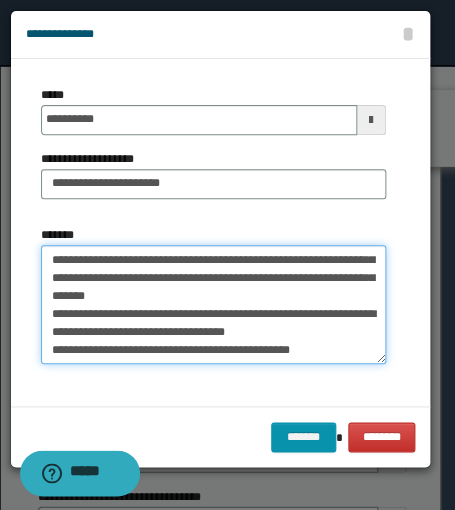 drag, startPoint x: 48, startPoint y: 335, endPoint x: 29, endPoint y: 344, distance: 21.023796 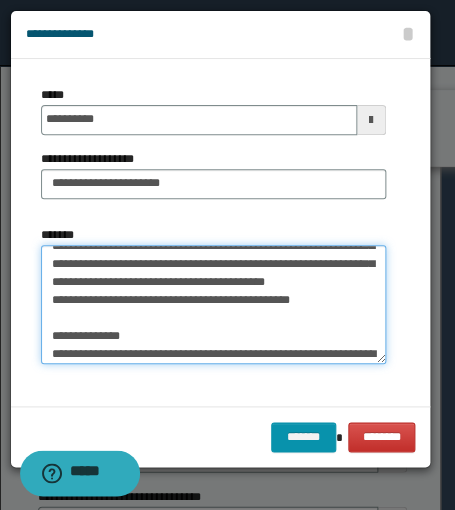 scroll, scrollTop: 145, scrollLeft: 0, axis: vertical 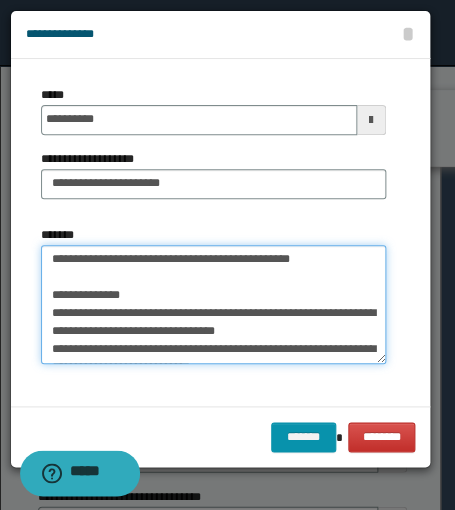 click on "**********" at bounding box center [213, 305] 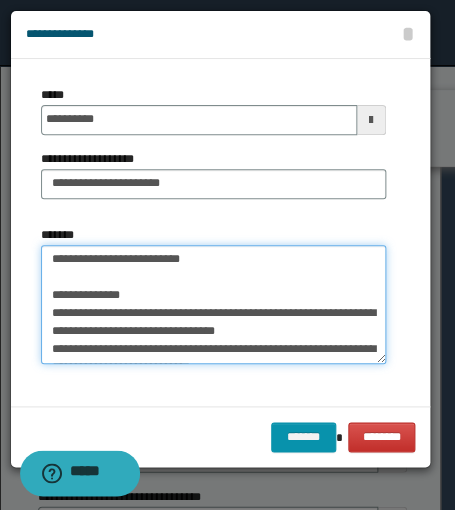 scroll, scrollTop: 127, scrollLeft: 0, axis: vertical 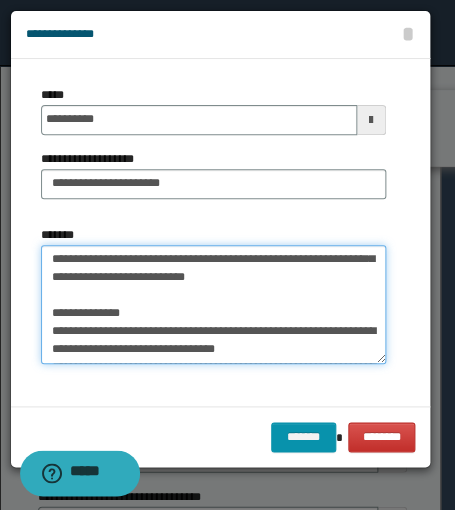 click on "**********" at bounding box center (213, 305) 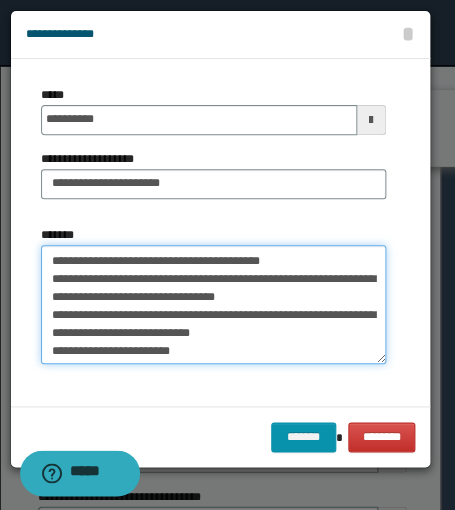 scroll, scrollTop: 161, scrollLeft: 0, axis: vertical 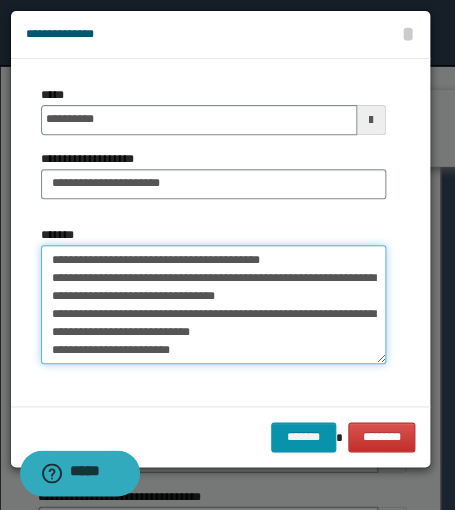 click on "**********" at bounding box center [213, 305] 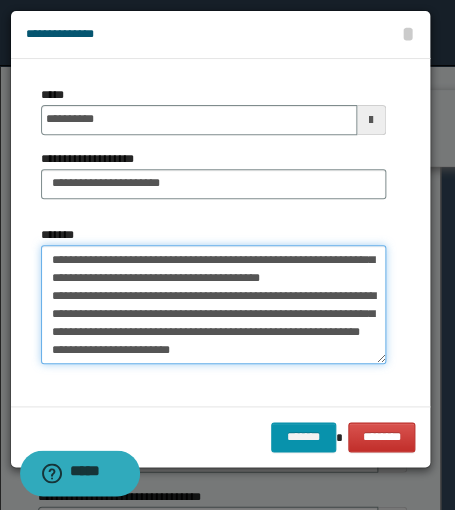 click on "**********" at bounding box center (213, 305) 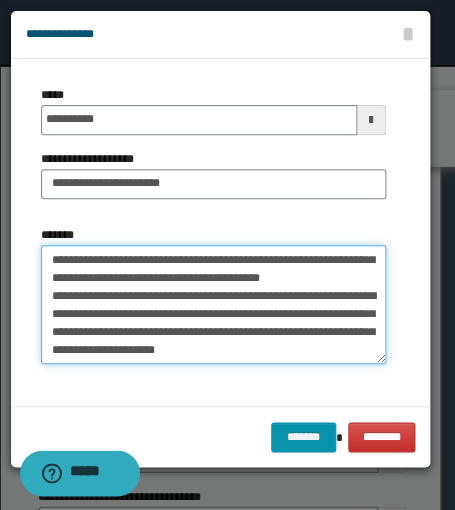 scroll, scrollTop: 143, scrollLeft: 0, axis: vertical 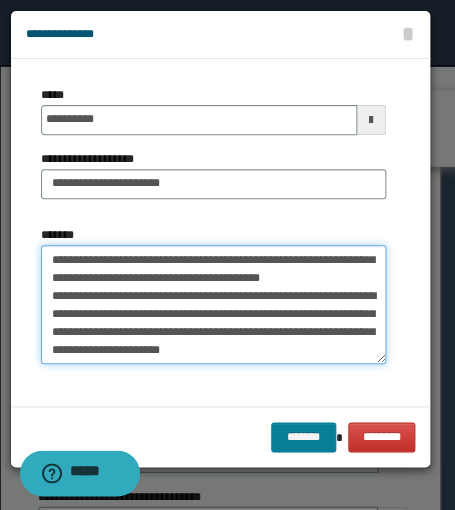type on "**********" 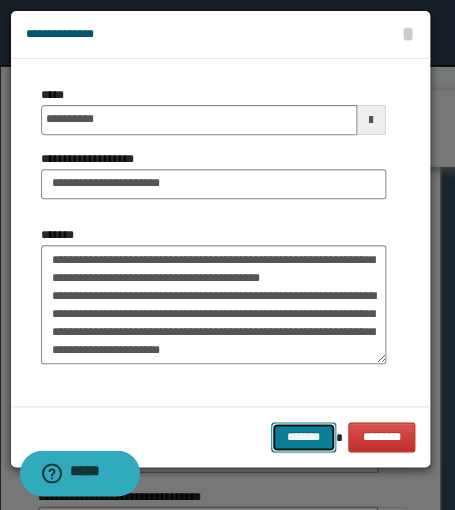 click on "*******" at bounding box center [303, 437] 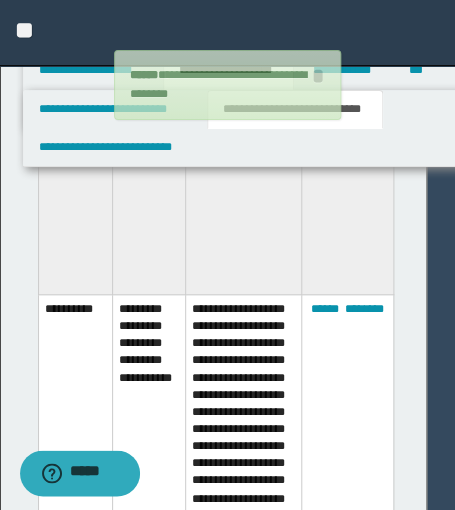 scroll, scrollTop: 15393, scrollLeft: 0, axis: vertical 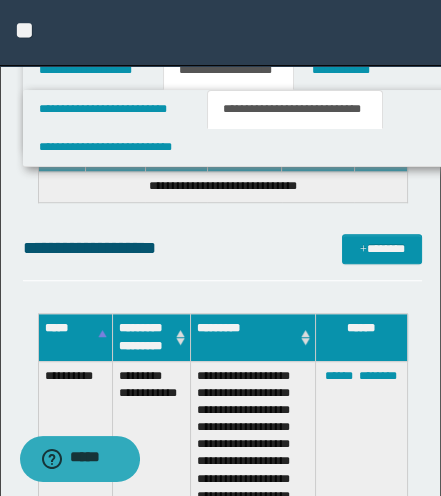 click on "**********" at bounding box center [252, 741] 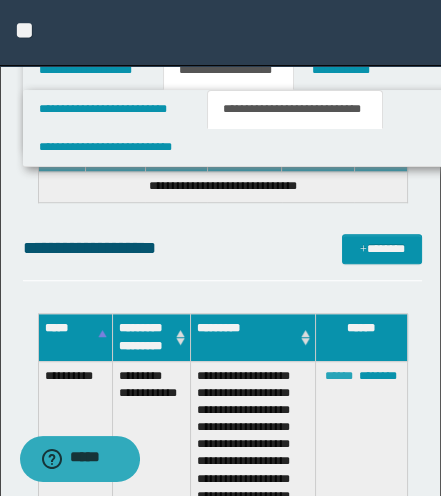click on "******" at bounding box center [339, 376] 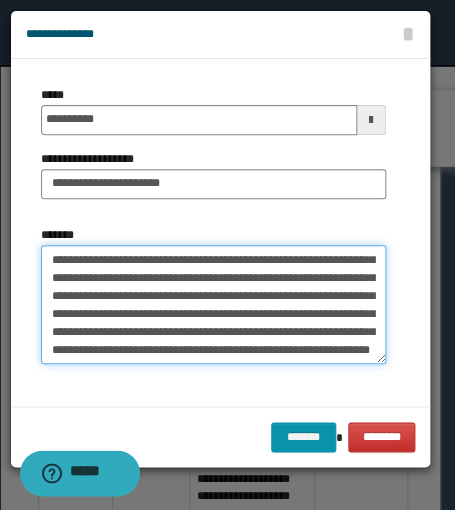 drag, startPoint x: 44, startPoint y: 255, endPoint x: 21, endPoint y: 265, distance: 25.079872 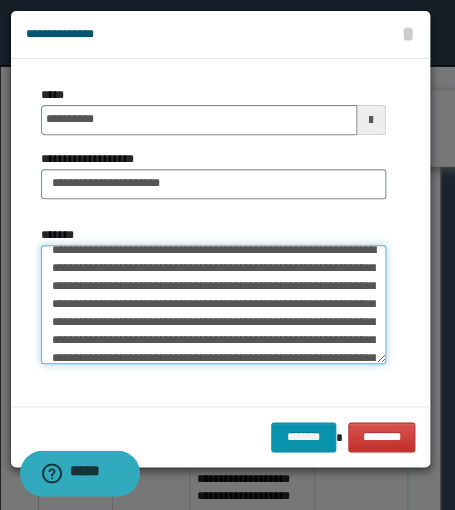 scroll, scrollTop: 0, scrollLeft: 0, axis: both 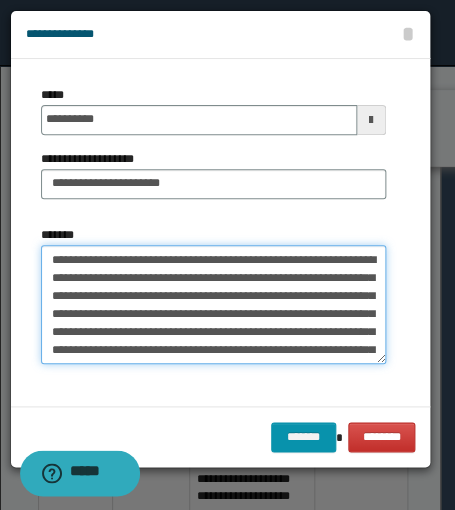 click on "**********" at bounding box center (213, 305) 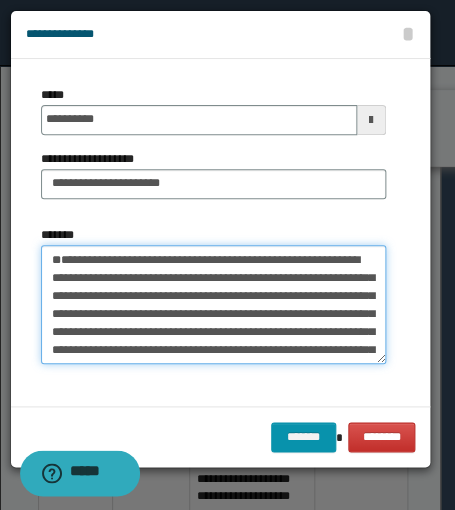 click on "**********" at bounding box center [213, 305] 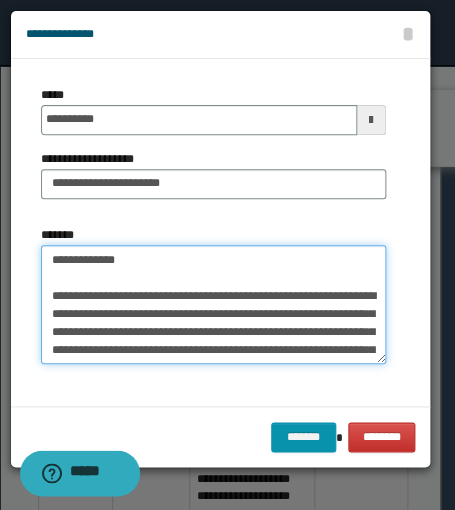click on "**********" at bounding box center (213, 305) 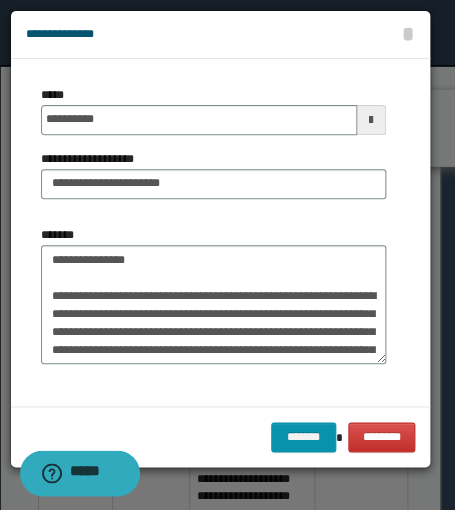 drag, startPoint x: 334, startPoint y: 378, endPoint x: 320, endPoint y: 351, distance: 30.413813 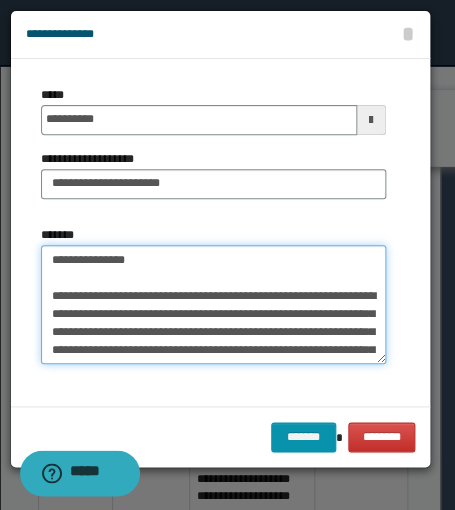 click on "**********" at bounding box center (213, 305) 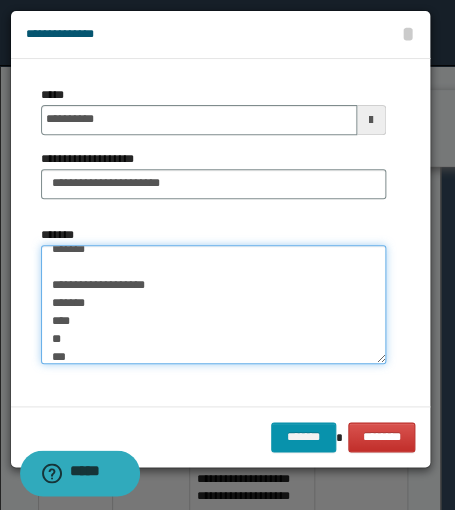 scroll, scrollTop: 0, scrollLeft: 0, axis: both 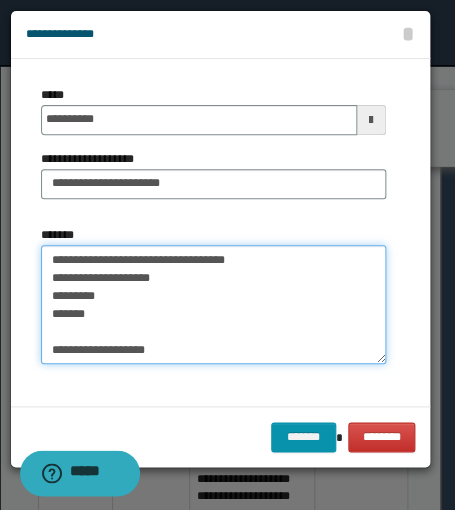 click on "**********" at bounding box center (213, 305) 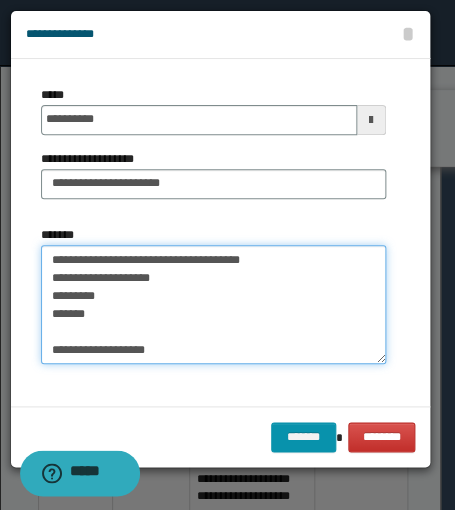 click on "**********" at bounding box center (213, 305) 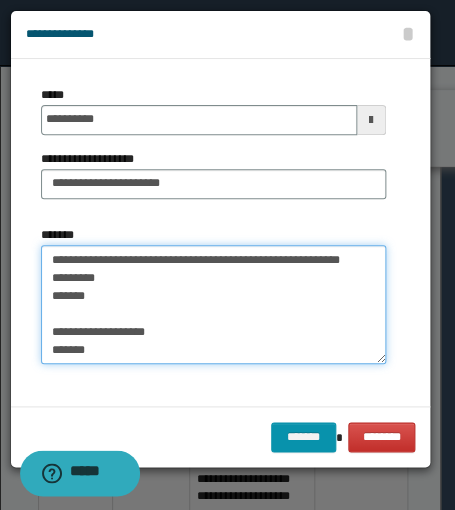 click on "**********" at bounding box center [213, 305] 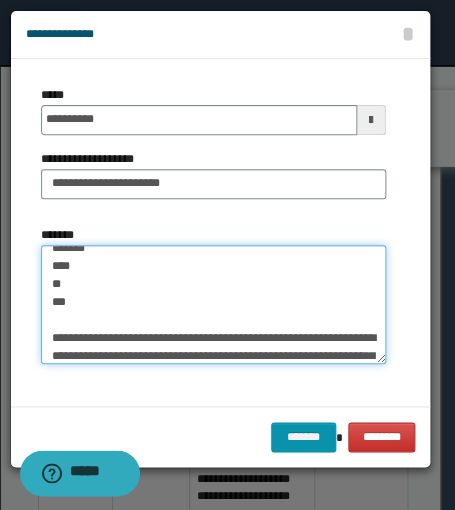 scroll, scrollTop: 100, scrollLeft: 0, axis: vertical 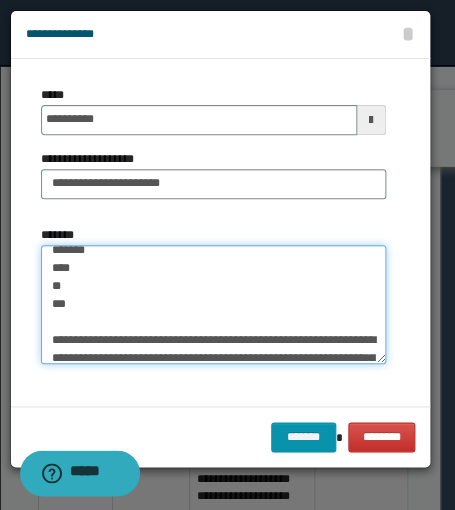 drag, startPoint x: 51, startPoint y: 289, endPoint x: 163, endPoint y: 322, distance: 116.76044 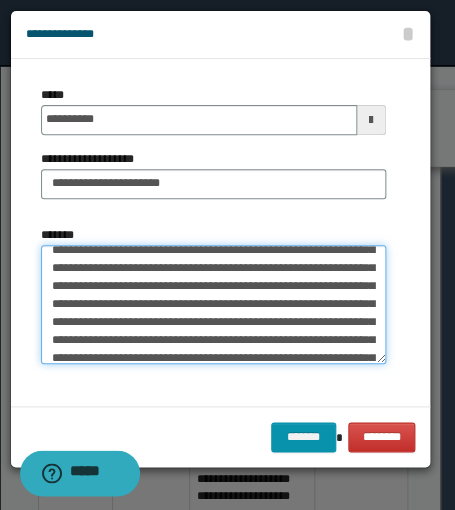 scroll, scrollTop: 0, scrollLeft: 0, axis: both 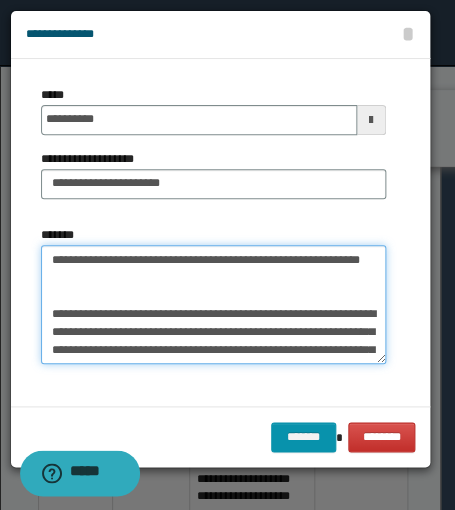 click on "**********" at bounding box center (213, 305) 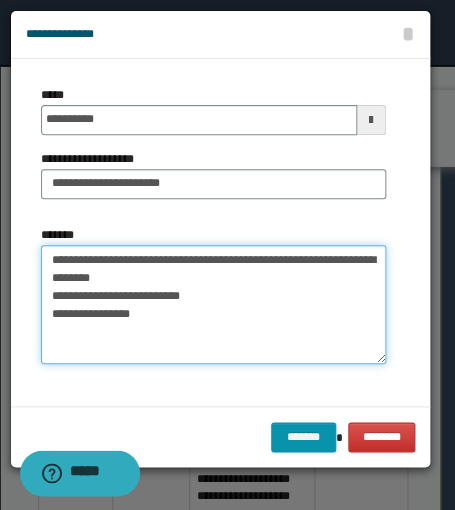 click on "**********" at bounding box center (213, 305) 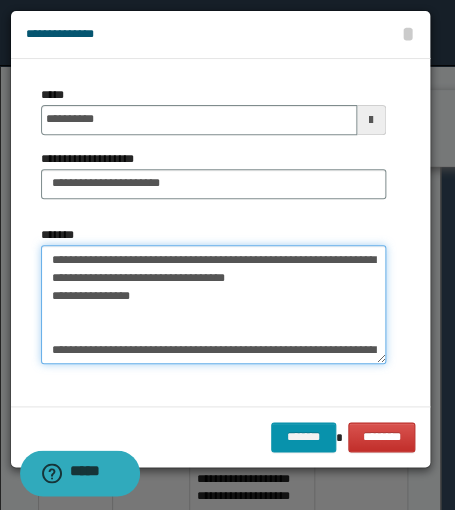 click on "**********" at bounding box center (213, 305) 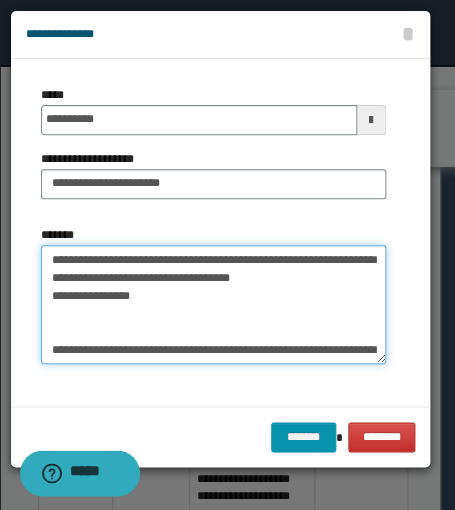 click on "**********" at bounding box center [213, 305] 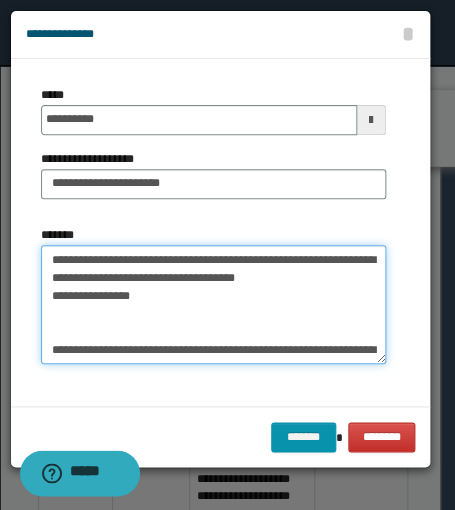 click on "**********" at bounding box center [213, 305] 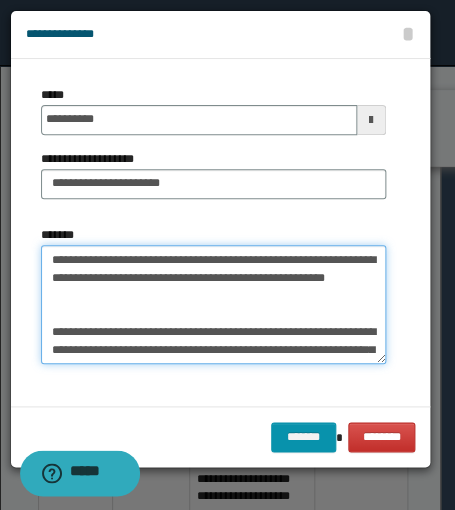 click on "**********" at bounding box center (213, 305) 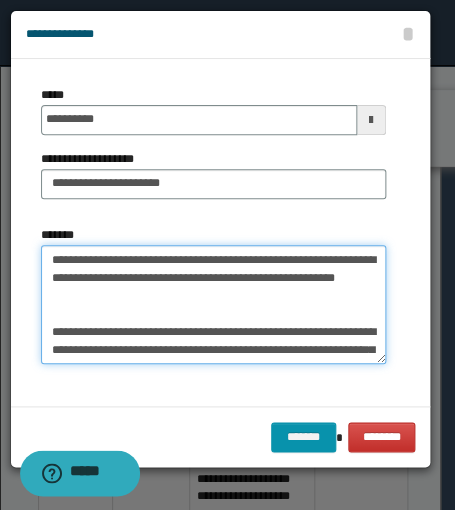 click on "**********" at bounding box center (213, 305) 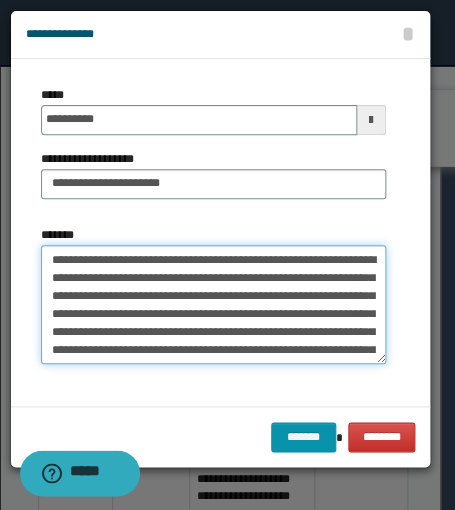 click on "**********" at bounding box center [213, 305] 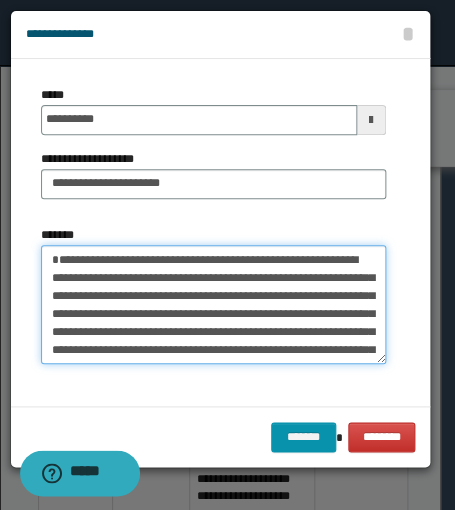 click on "**********" at bounding box center (213, 305) 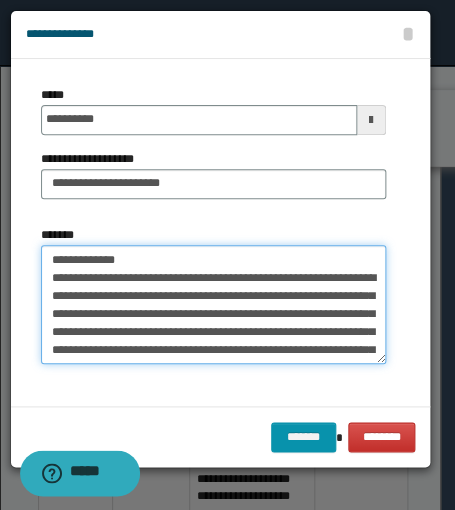 drag, startPoint x: 322, startPoint y: 305, endPoint x: 272, endPoint y: 300, distance: 50.24938 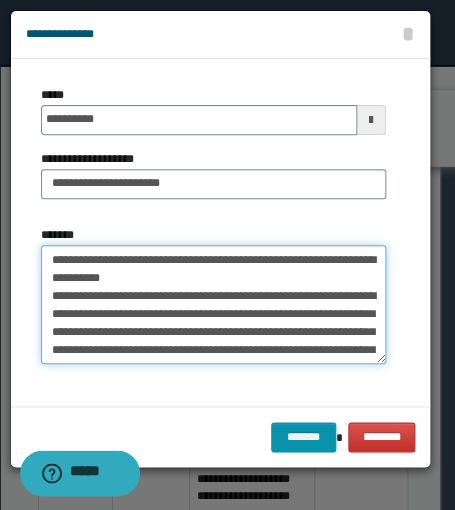 click on "**********" at bounding box center (213, 305) 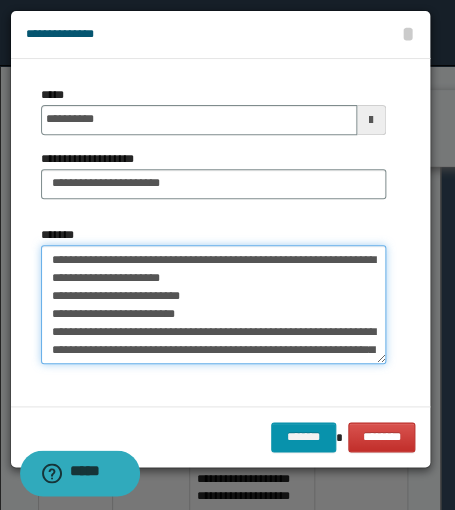 click on "*******" at bounding box center [213, 305] 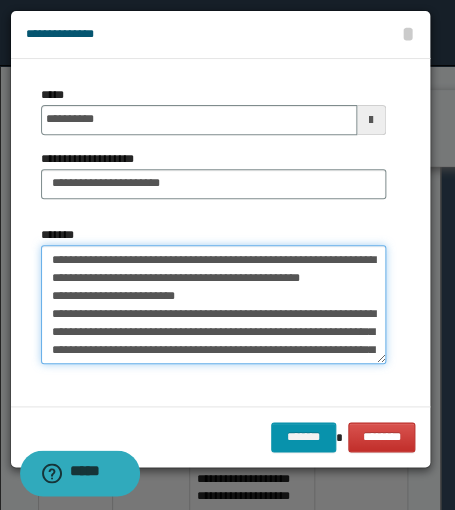click on "*******" at bounding box center [213, 305] 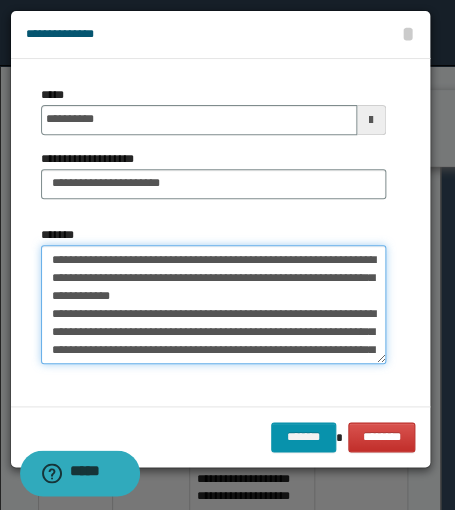 click on "*******" at bounding box center [213, 305] 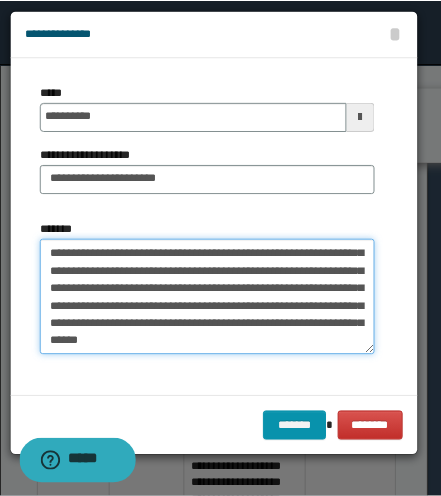 scroll, scrollTop: 251, scrollLeft: 0, axis: vertical 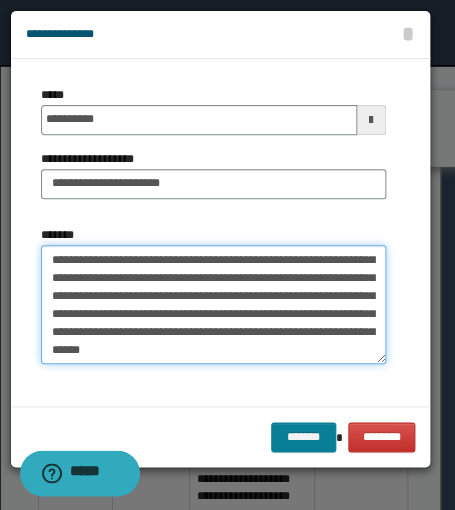 type on "**********" 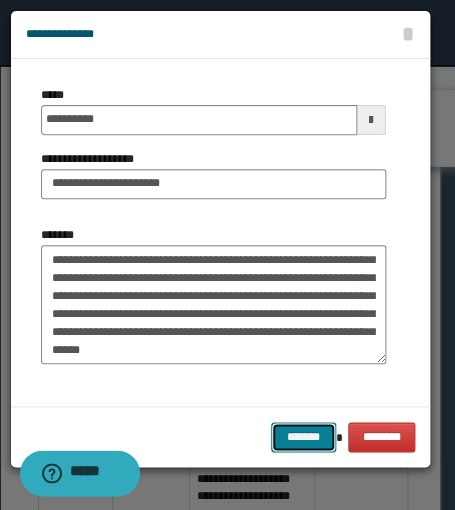 click on "*******" at bounding box center [303, 437] 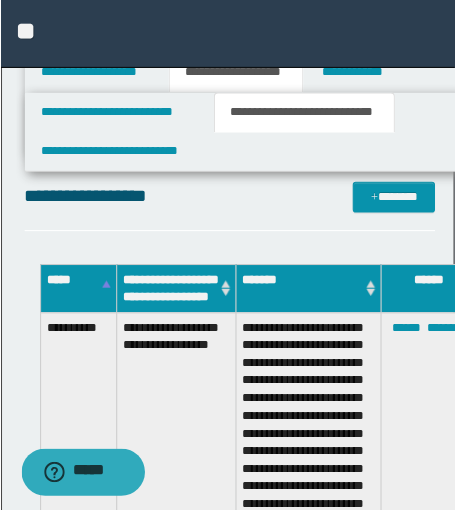 scroll, scrollTop: 1619, scrollLeft: 0, axis: vertical 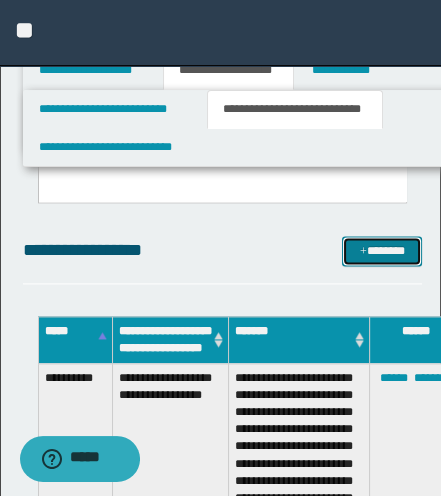 click at bounding box center [363, 252] 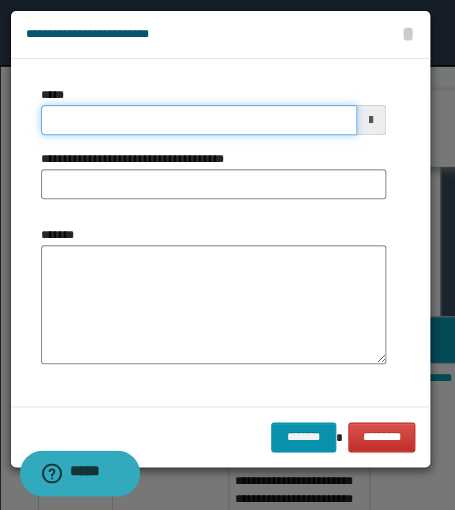 click on "*****" at bounding box center [199, 120] 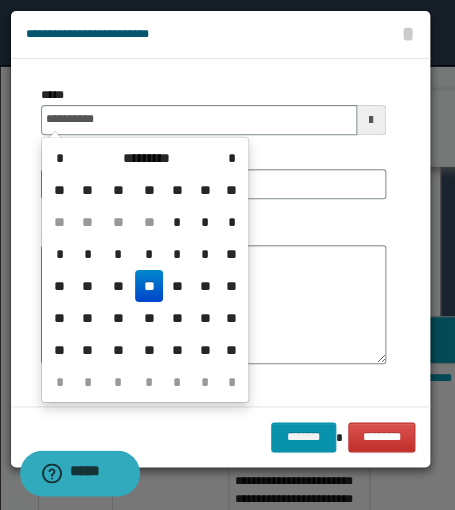 drag, startPoint x: 151, startPoint y: 286, endPoint x: 120, endPoint y: 206, distance: 85.79627 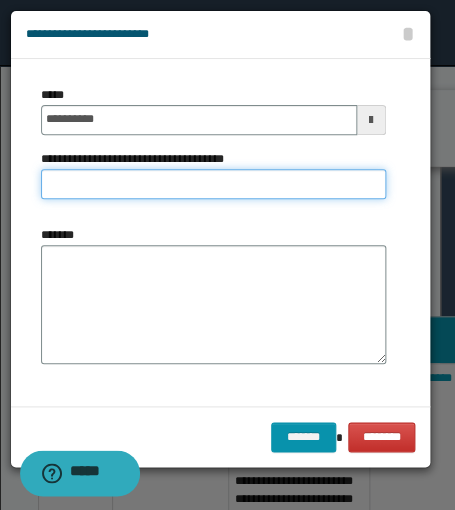 click on "**********" at bounding box center (213, 184) 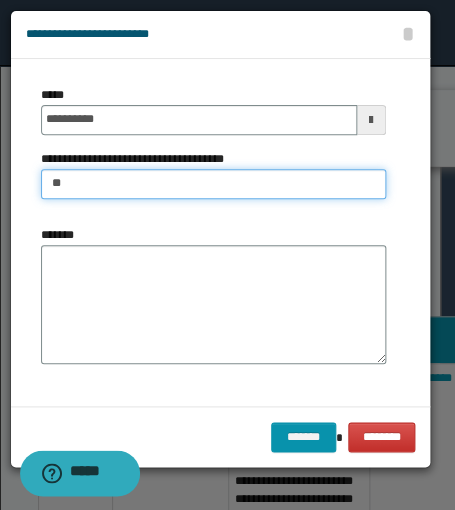 type on "*" 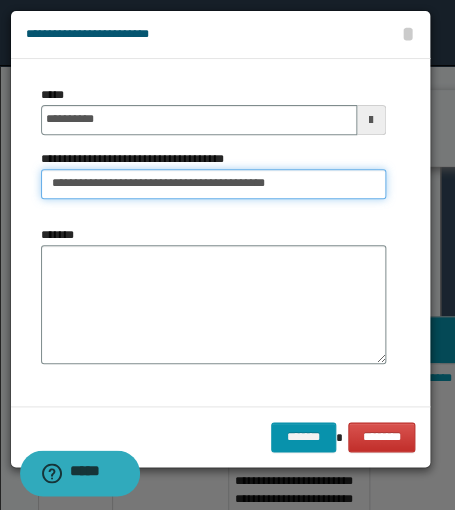 drag, startPoint x: 161, startPoint y: 185, endPoint x: 322, endPoint y: 191, distance: 161.11176 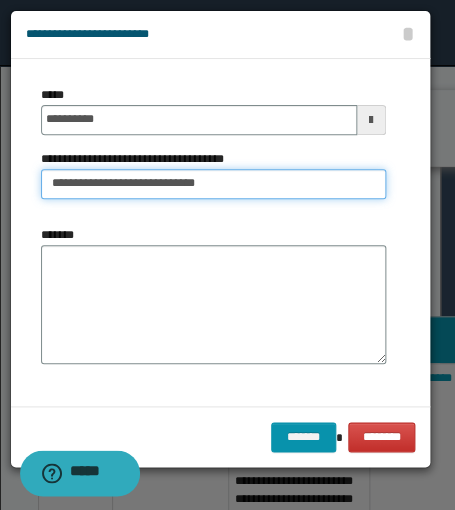 type on "**********" 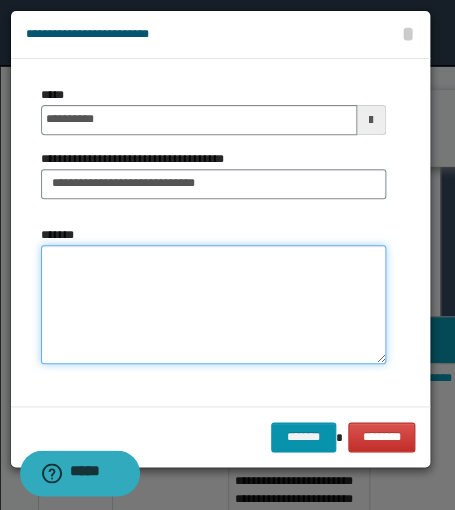 click on "*******" at bounding box center [213, 305] 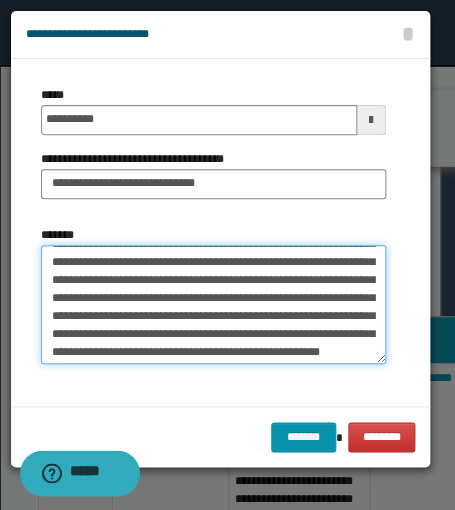 scroll, scrollTop: 0, scrollLeft: 0, axis: both 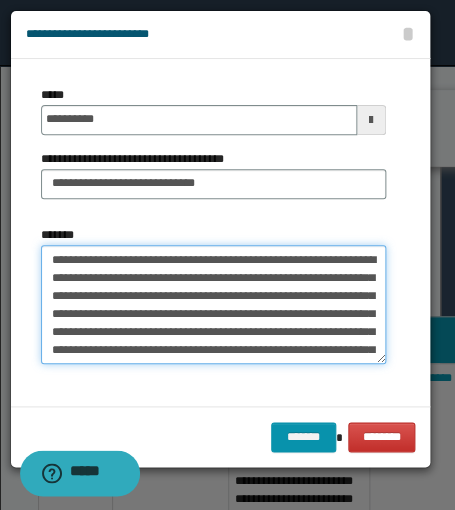 click on "**********" at bounding box center (213, 305) 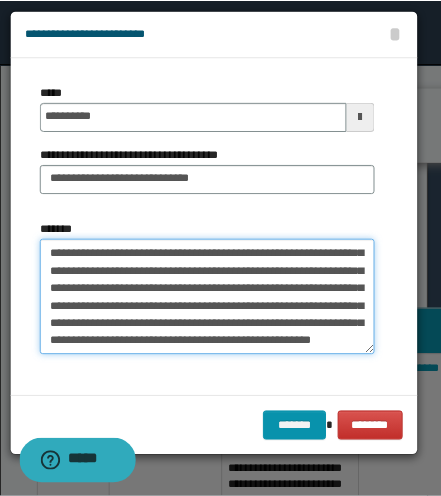 scroll, scrollTop: 71, scrollLeft: 0, axis: vertical 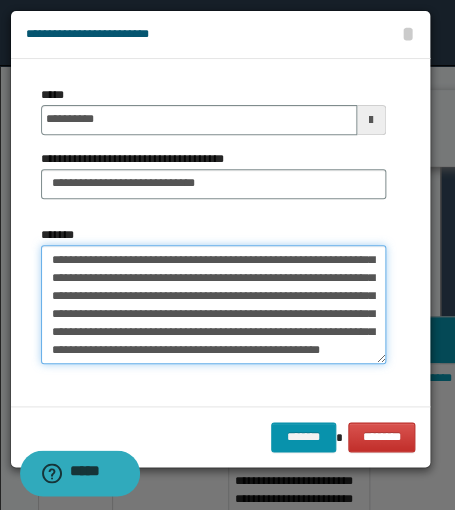 click on "**********" at bounding box center (213, 305) 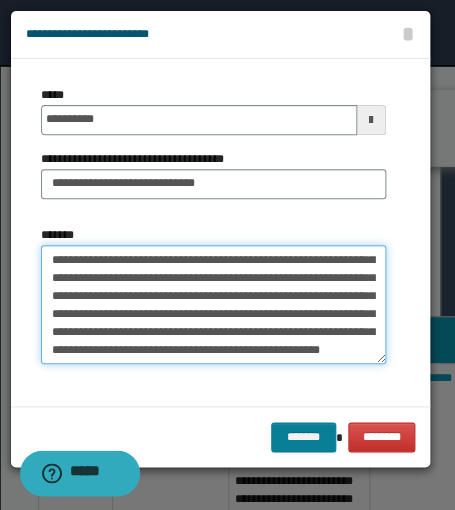 type on "**********" 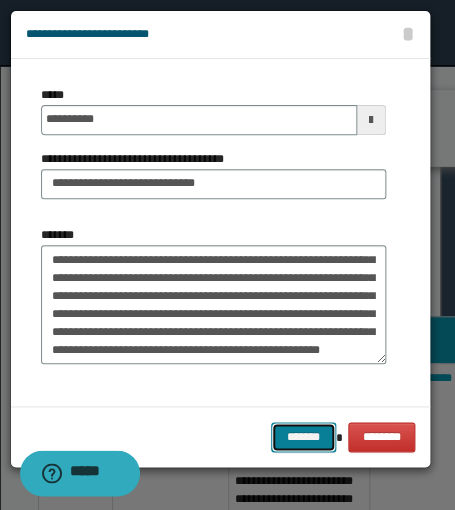 click on "*******" at bounding box center (303, 437) 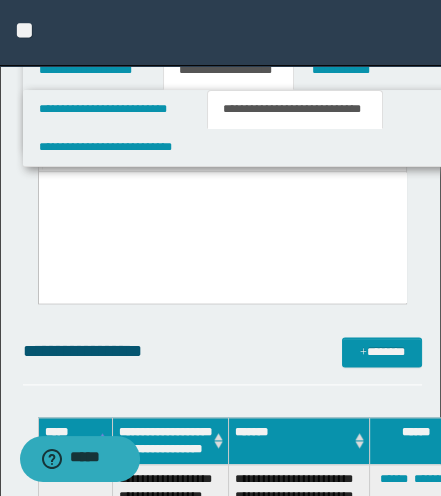scroll, scrollTop: 1437, scrollLeft: 0, axis: vertical 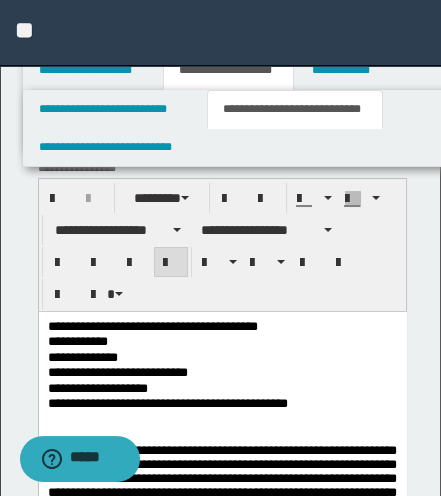 drag, startPoint x: 228, startPoint y: 406, endPoint x: 243, endPoint y: 407, distance: 15.033297 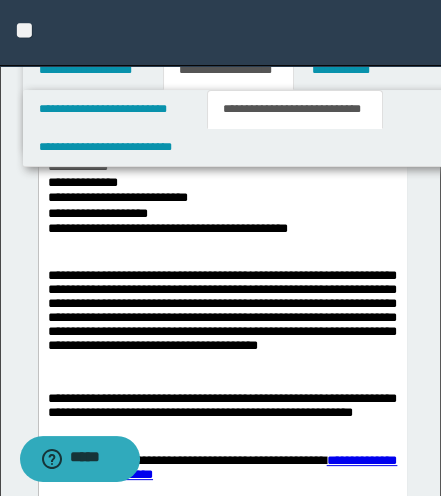 scroll, scrollTop: 181, scrollLeft: 0, axis: vertical 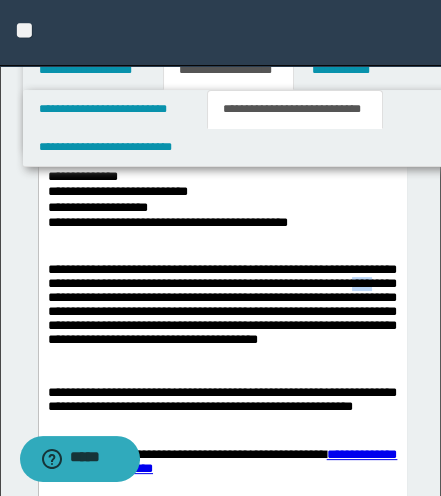 drag, startPoint x: 115, startPoint y: 301, endPoint x: 135, endPoint y: 302, distance: 20.024984 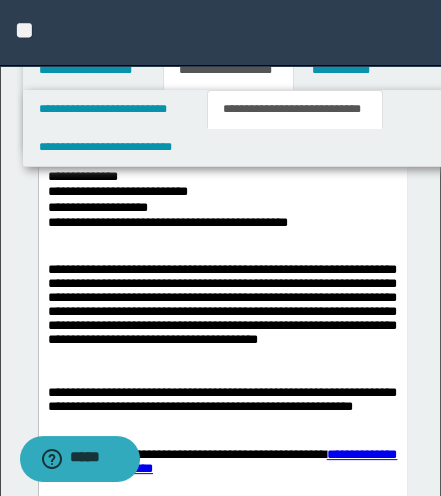 click on "**********" at bounding box center (221, 316) 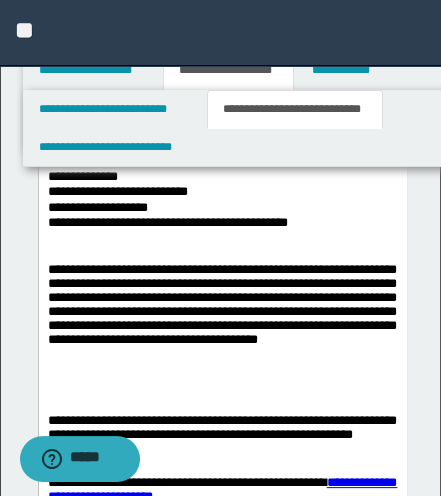 click at bounding box center [222, 391] 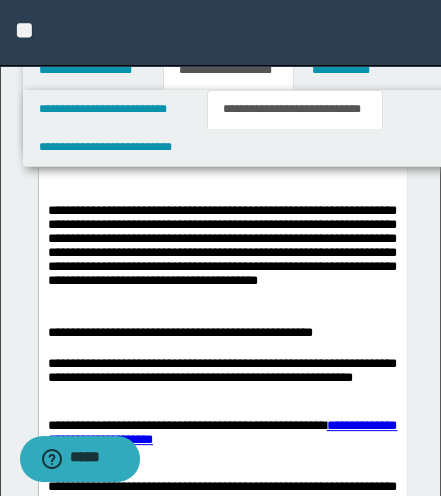 scroll, scrollTop: 272, scrollLeft: 0, axis: vertical 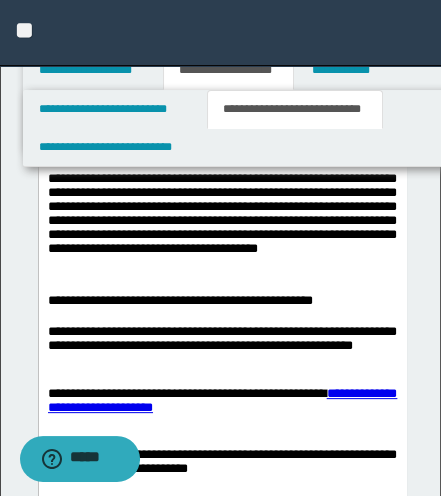 drag, startPoint x: 272, startPoint y: 332, endPoint x: 342, endPoint y: 299, distance: 77.388626 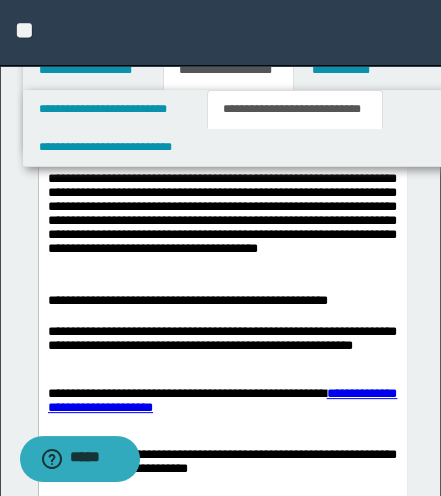 drag, startPoint x: 346, startPoint y: 309, endPoint x: 367, endPoint y: 302, distance: 22.135944 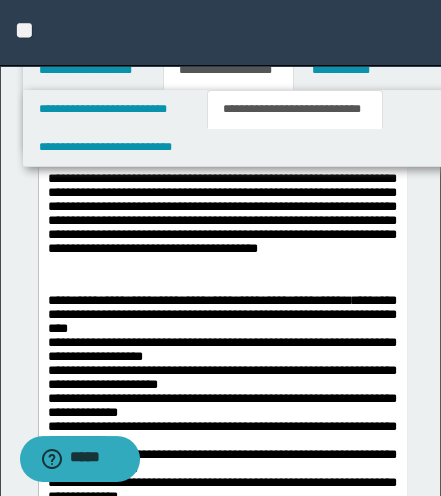 click on "**********" at bounding box center [222, 828] 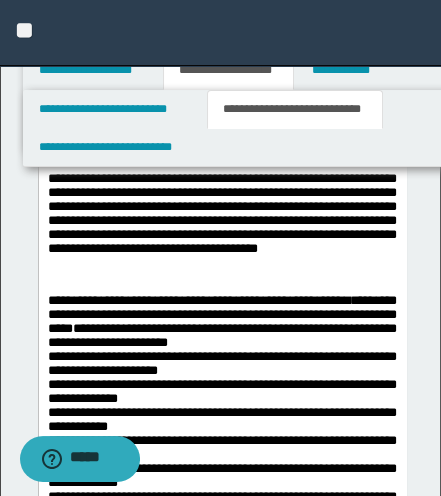 click on "**********" at bounding box center [222, 821] 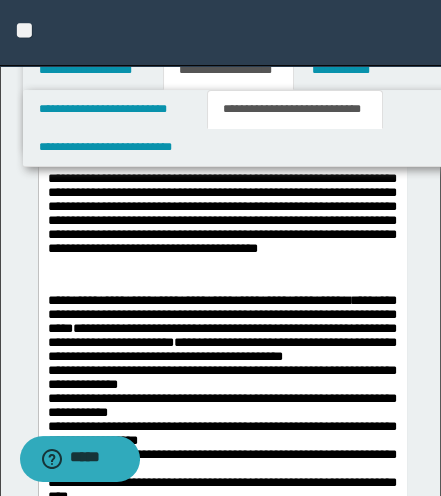 click on "**********" at bounding box center [222, 821] 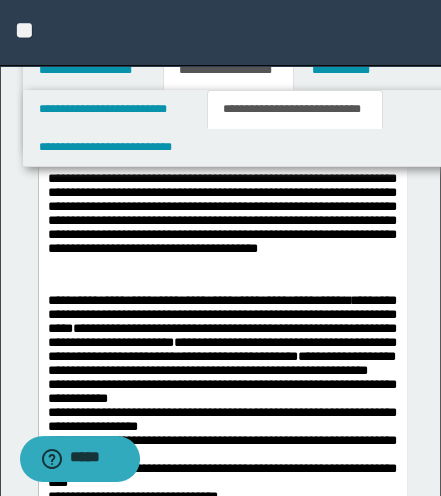 click on "**********" at bounding box center [222, 813] 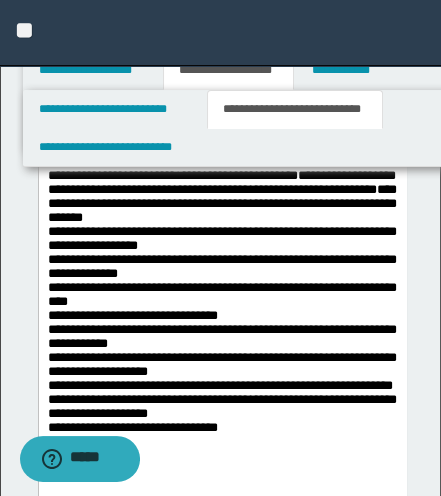 scroll, scrollTop: 454, scrollLeft: 0, axis: vertical 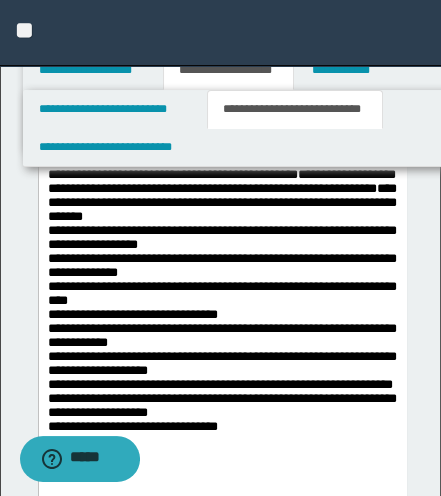 click on "**********" at bounding box center [221, 305] 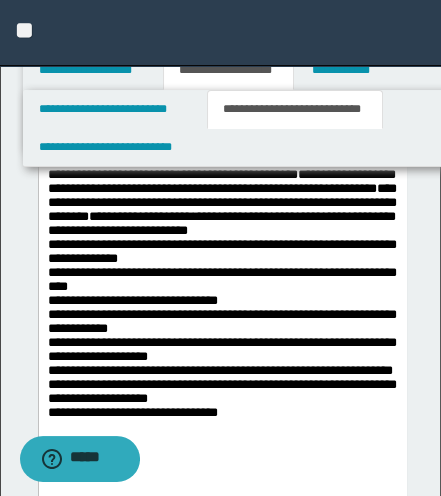 click on "**********" at bounding box center (222, 624) 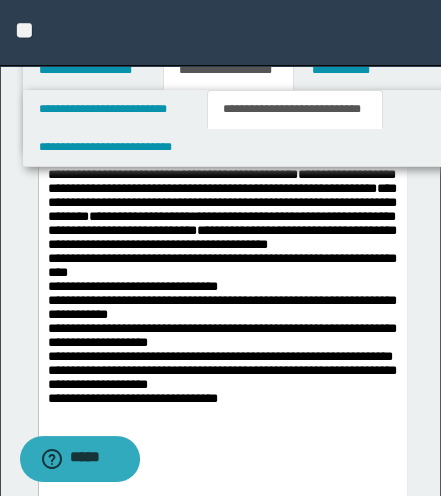click on "**********" at bounding box center [222, 624] 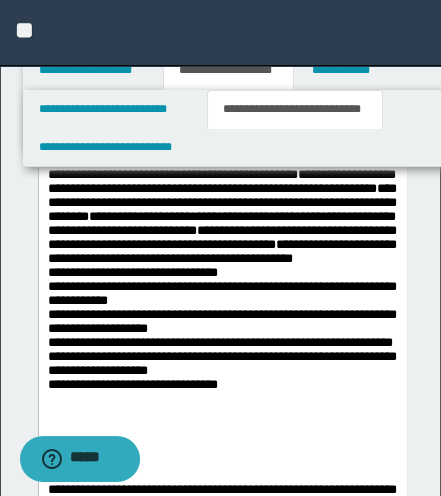 click on "**********" at bounding box center [222, 616] 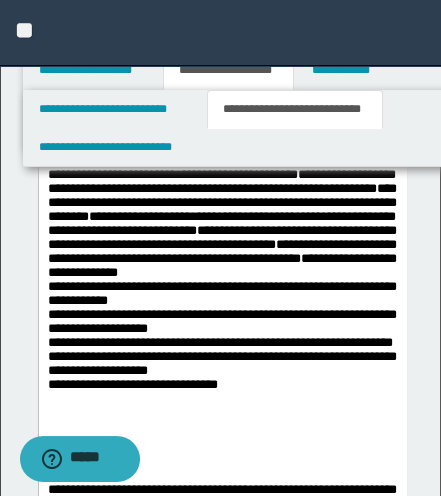 click on "**********" at bounding box center [222, 616] 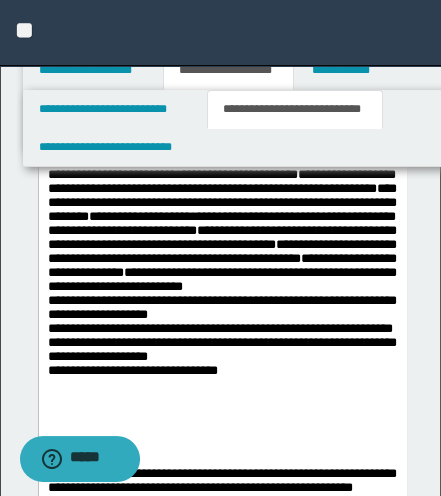 click on "**********" at bounding box center [222, 609] 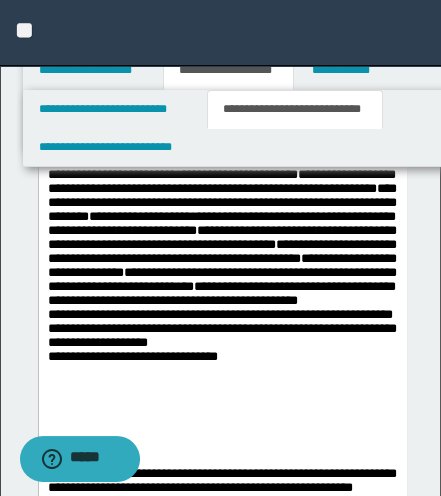 click on "**********" at bounding box center (222, 609) 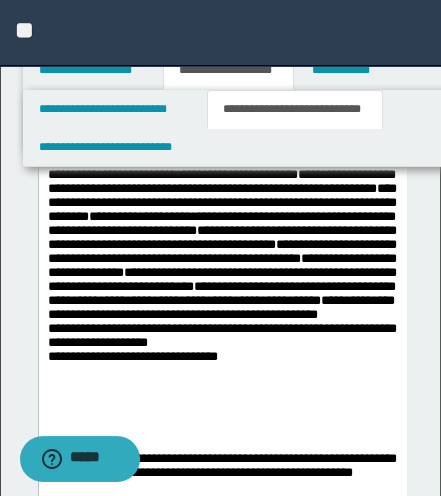 click on "**********" at bounding box center (222, 601) 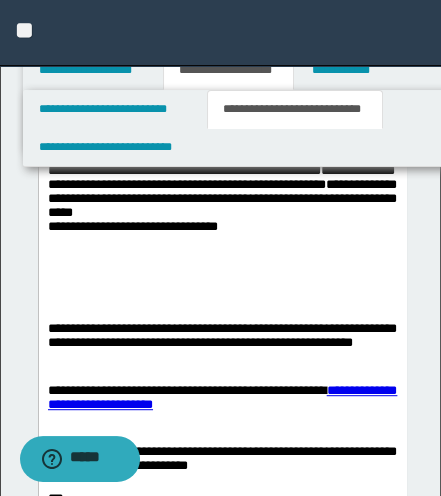 scroll, scrollTop: 636, scrollLeft: 0, axis: vertical 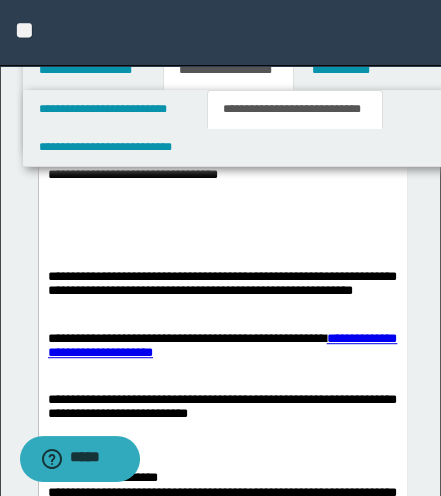 click on "**********" at bounding box center (221, 92) 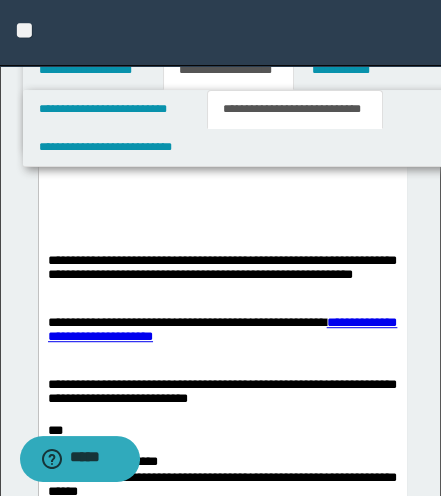 click on "**********" at bounding box center [221, 84] 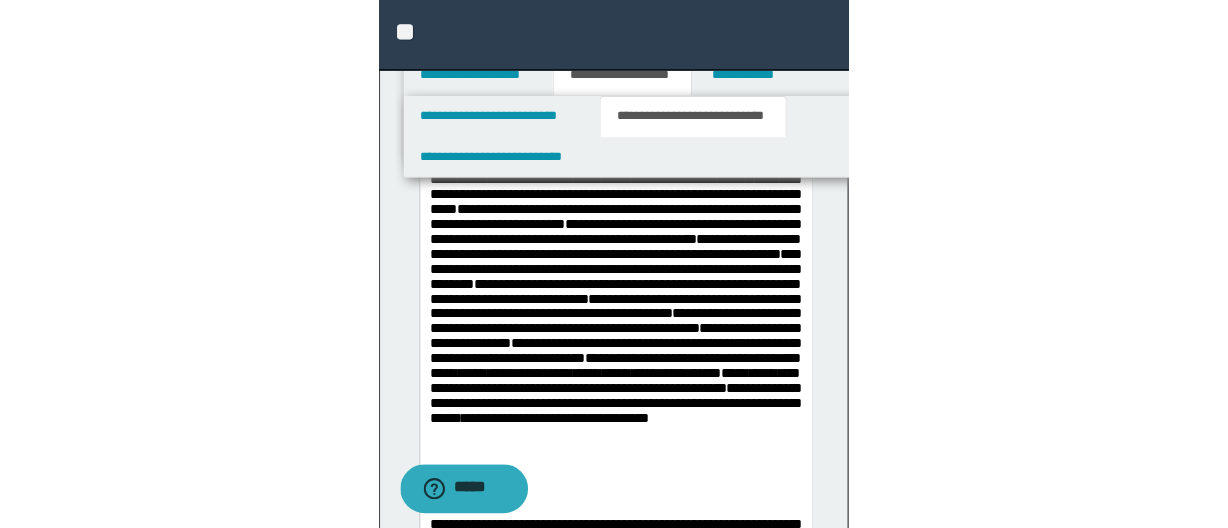 scroll, scrollTop: 363, scrollLeft: 0, axis: vertical 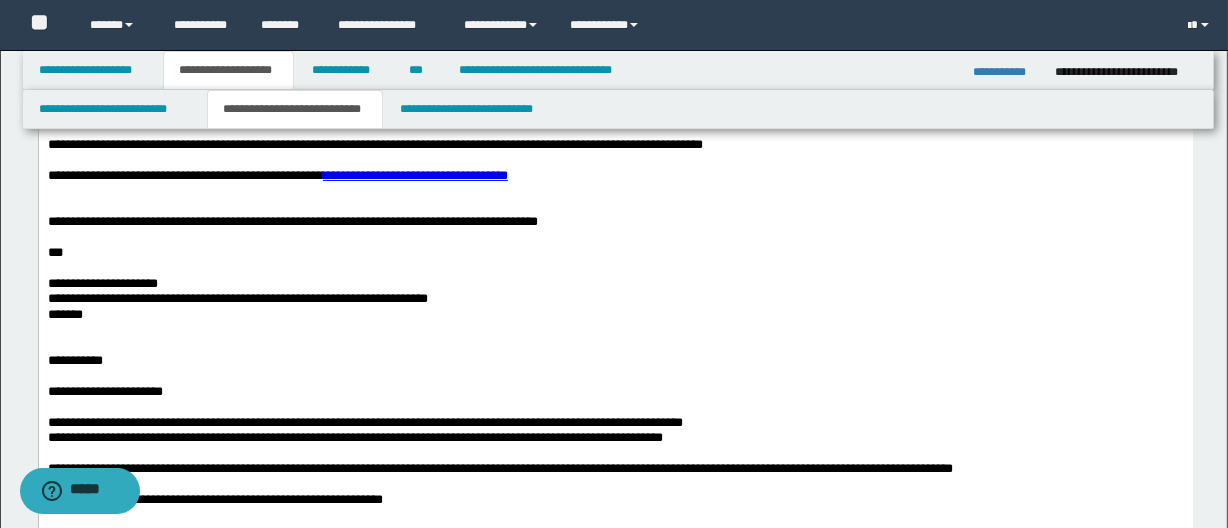 click on "**********" at bounding box center (615, 333) 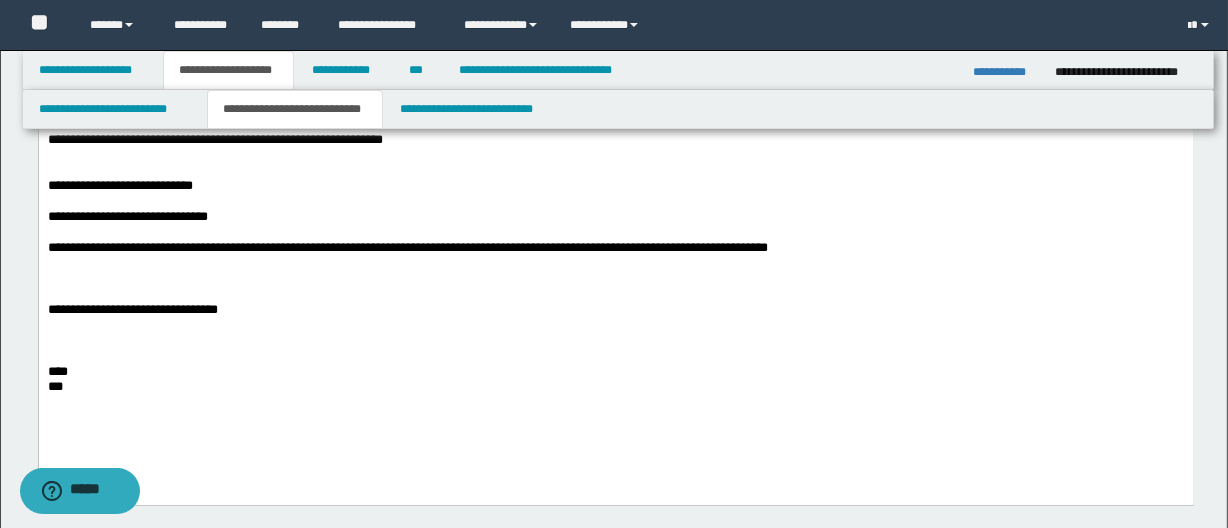 scroll, scrollTop: 727, scrollLeft: 0, axis: vertical 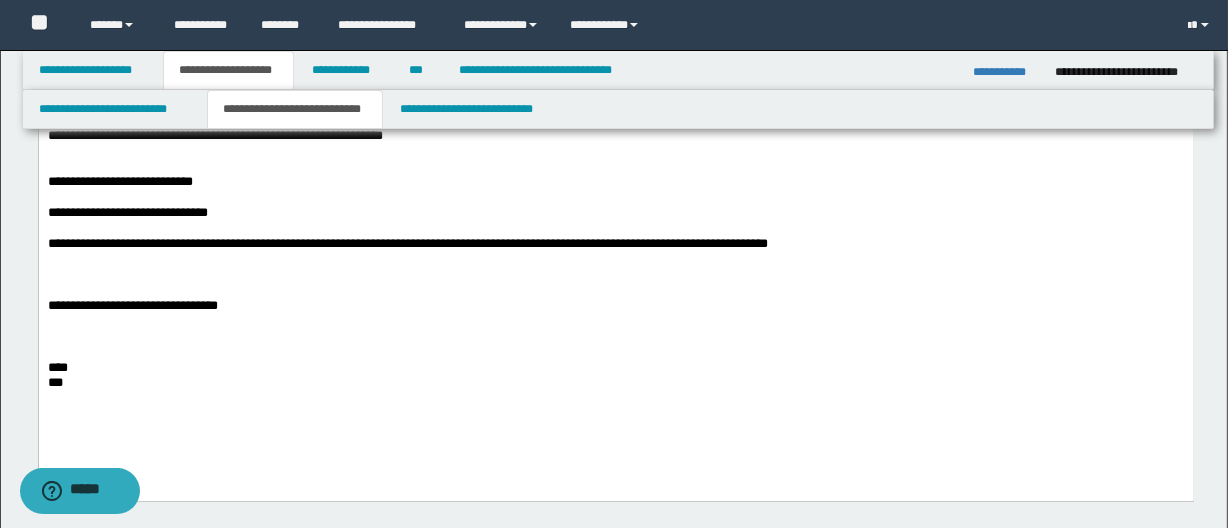 click on "**********" at bounding box center (615, 244) 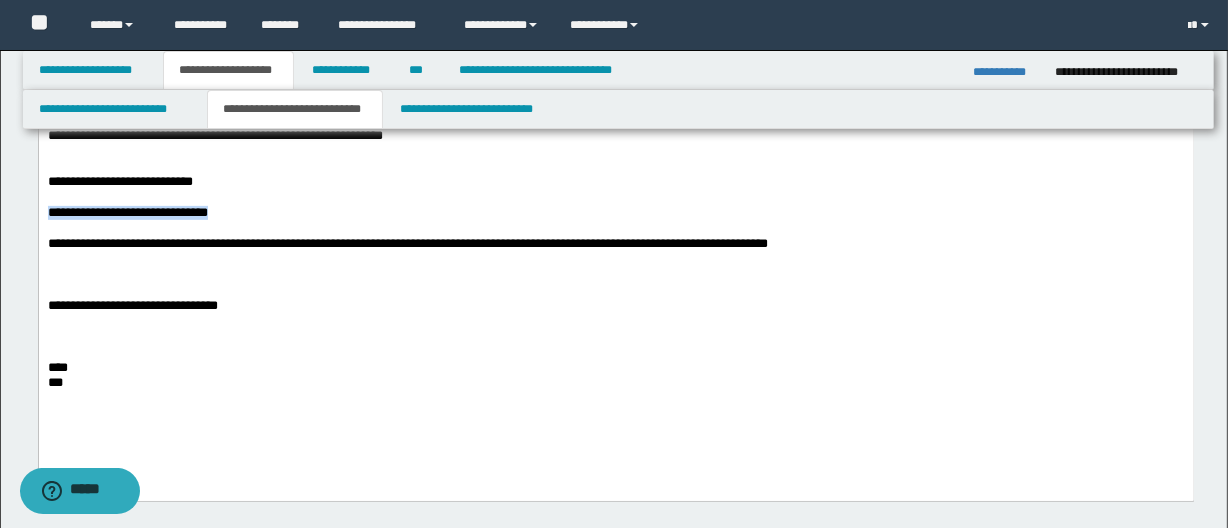 drag, startPoint x: 248, startPoint y: 220, endPoint x: 36, endPoint y: 213, distance: 212.11554 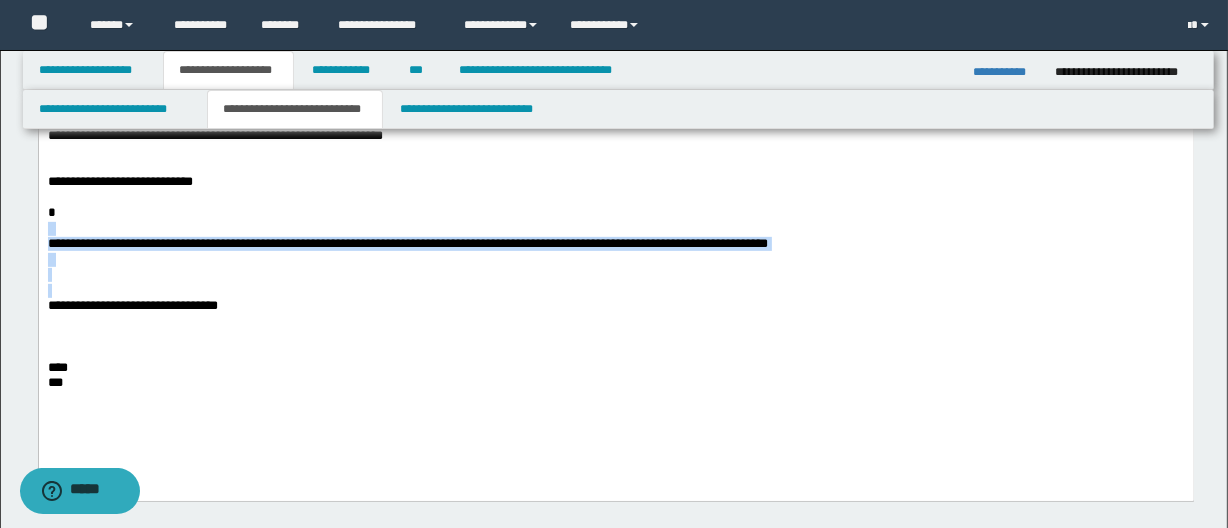 drag, startPoint x: 242, startPoint y: 287, endPoint x: 23, endPoint y: 226, distance: 227.33676 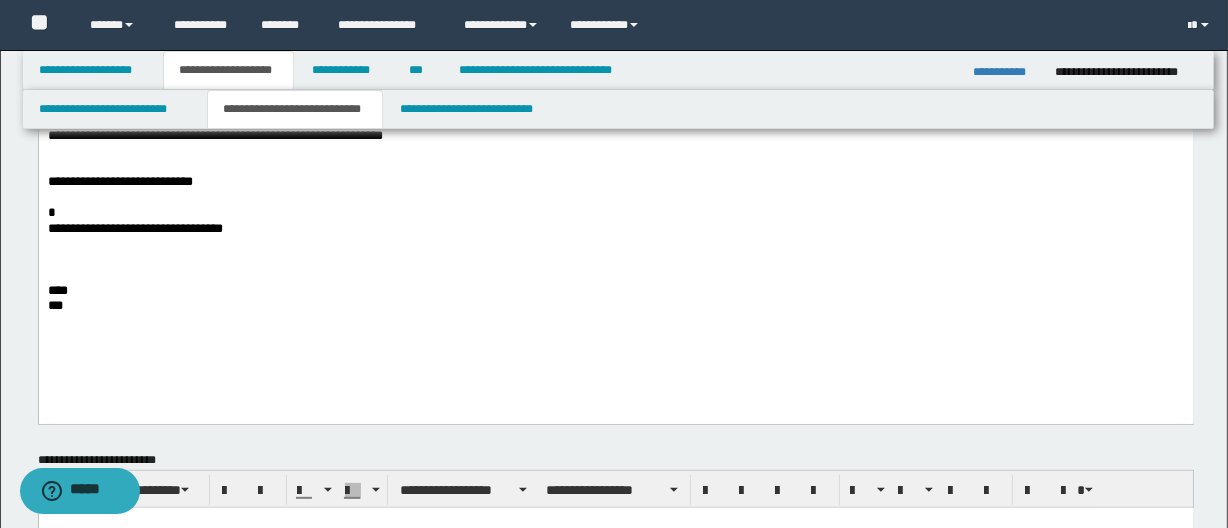 drag, startPoint x: 125, startPoint y: 233, endPoint x: 121, endPoint y: 210, distance: 23.345236 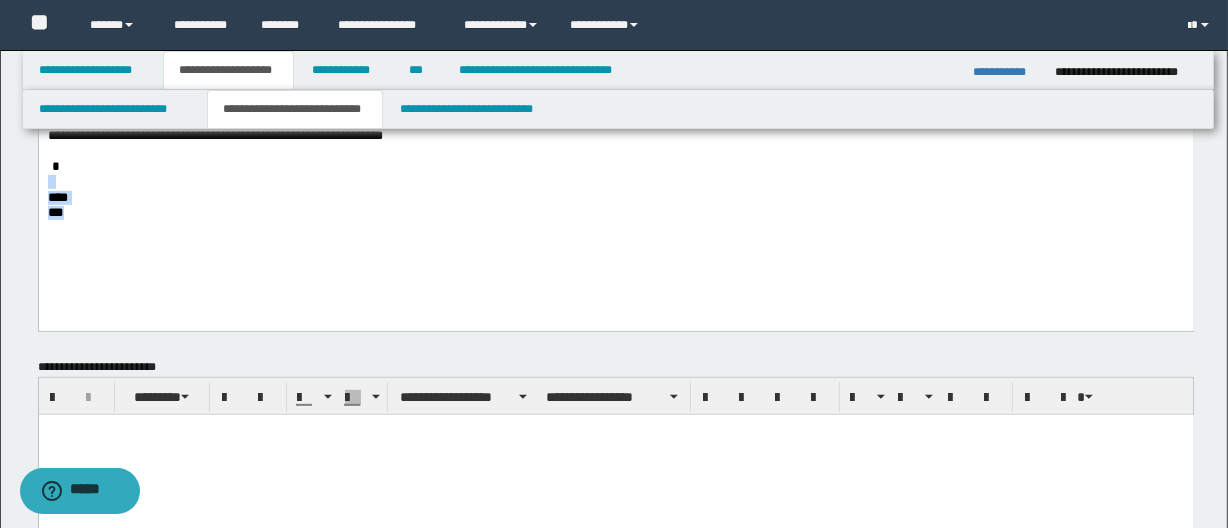 drag, startPoint x: 75, startPoint y: 222, endPoint x: 38, endPoint y: 179, distance: 56.727417 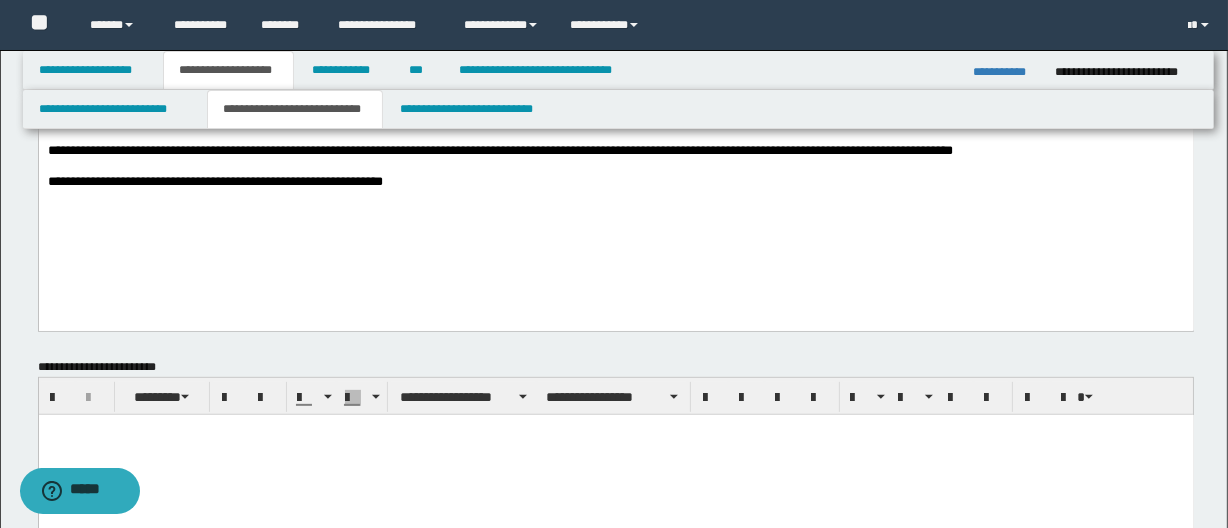 scroll, scrollTop: 636, scrollLeft: 0, axis: vertical 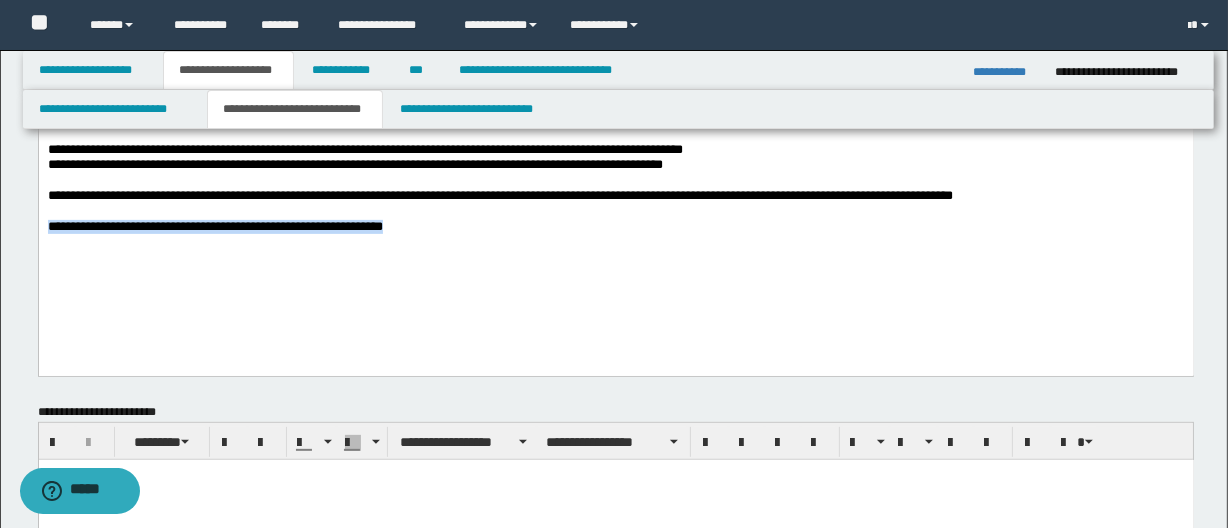 drag, startPoint x: 430, startPoint y: 229, endPoint x: -1, endPoint y: 231, distance: 431.00464 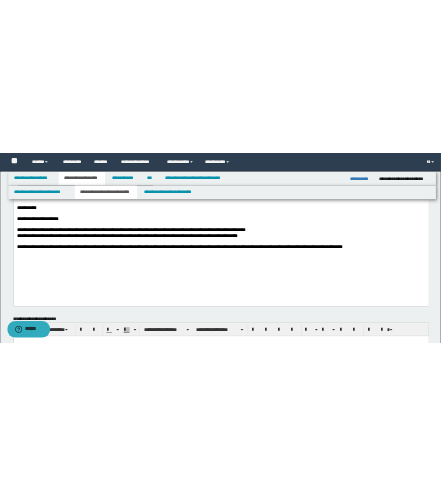 scroll, scrollTop: 454, scrollLeft: 0, axis: vertical 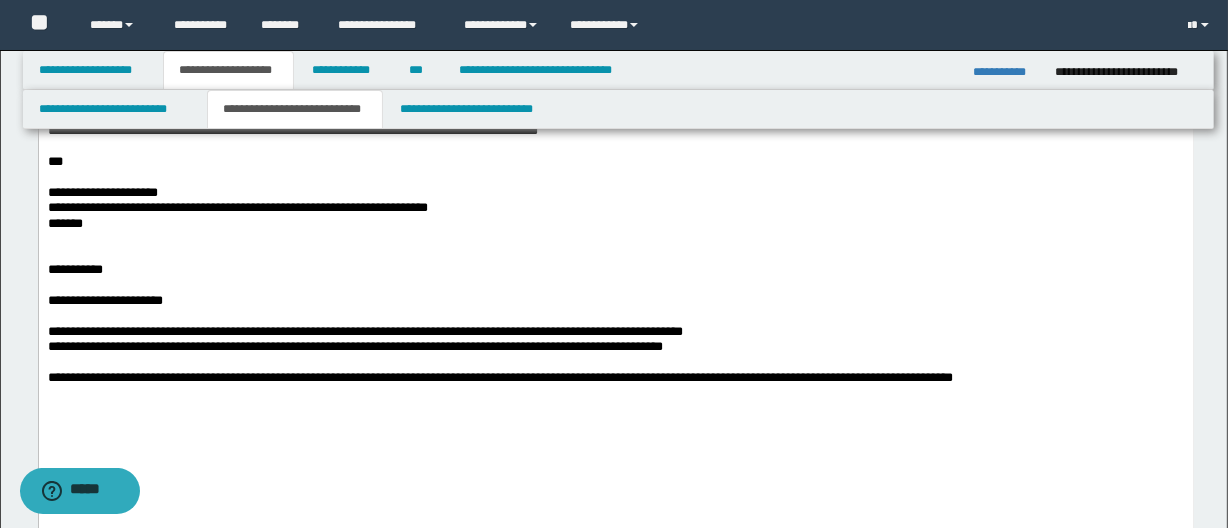 click at bounding box center (615, 363) 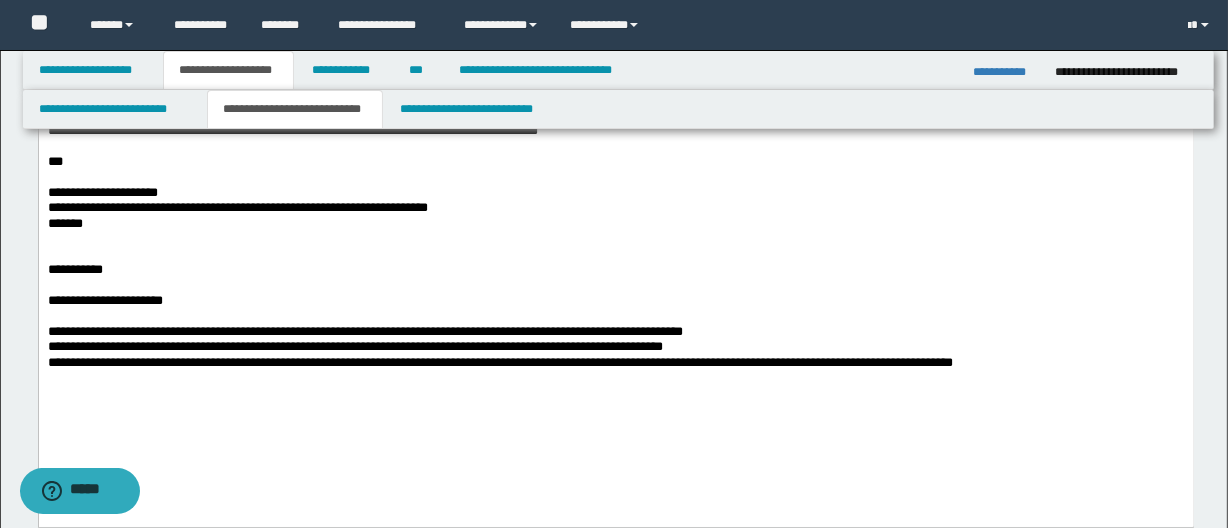 click on "**********" at bounding box center [615, 332] 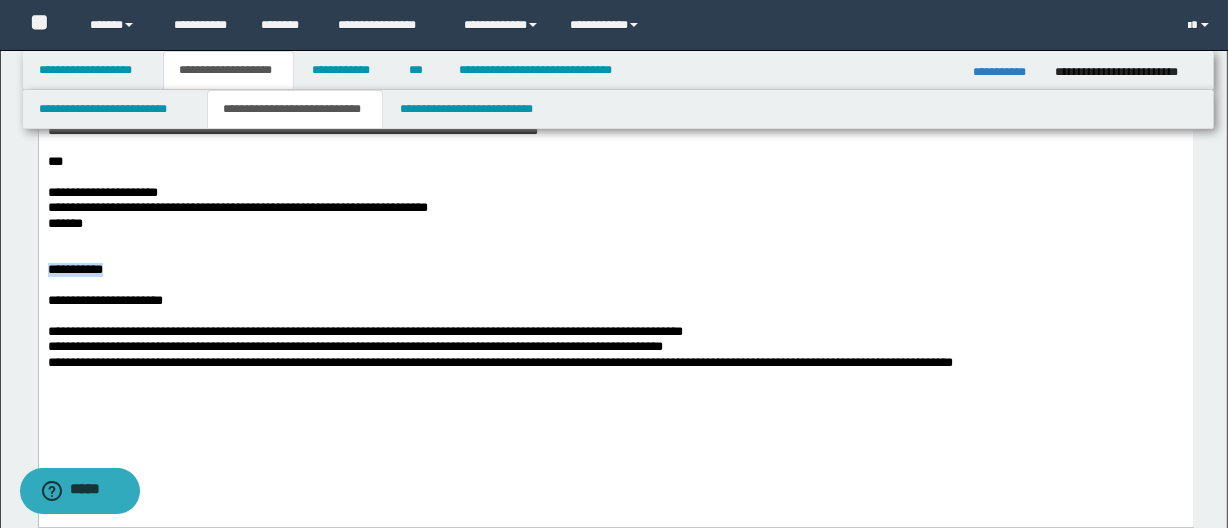 drag, startPoint x: 172, startPoint y: 272, endPoint x: -1, endPoint y: 275, distance: 173.02602 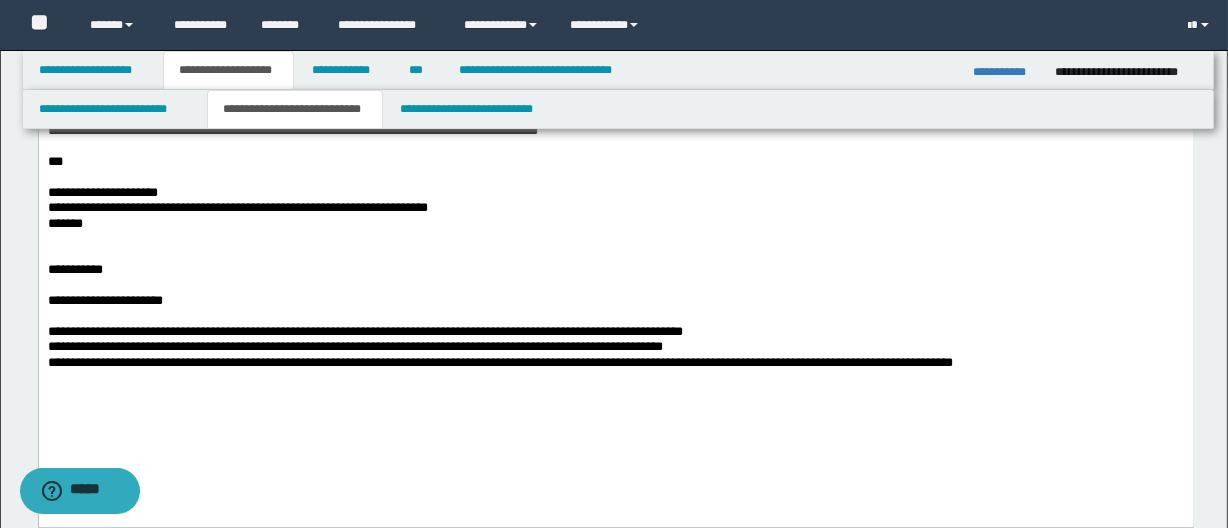 click at bounding box center (615, 286) 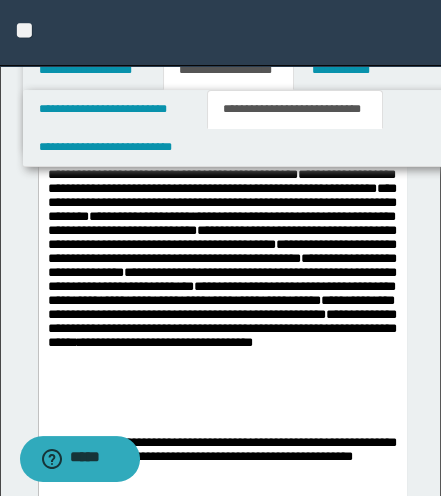 drag, startPoint x: 264, startPoint y: 319, endPoint x: 296, endPoint y: 328, distance: 33.24154 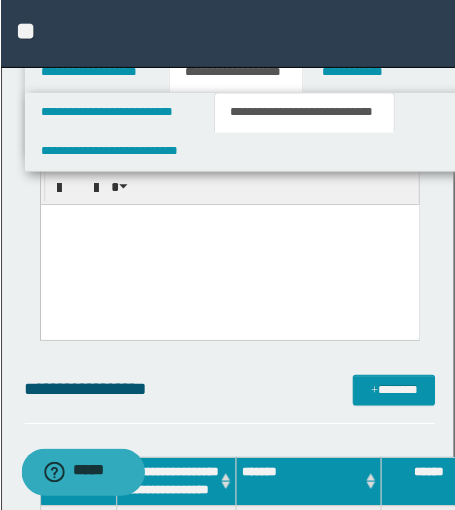 scroll, scrollTop: 1636, scrollLeft: 0, axis: vertical 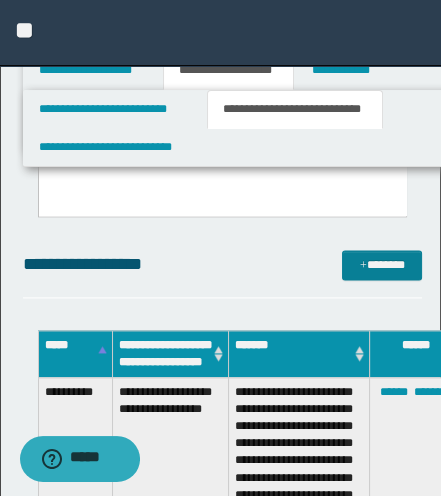 click on "*******" at bounding box center [382, 265] 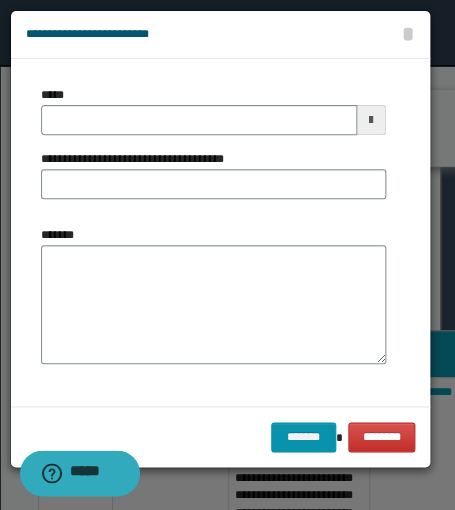 scroll, scrollTop: 0, scrollLeft: 0, axis: both 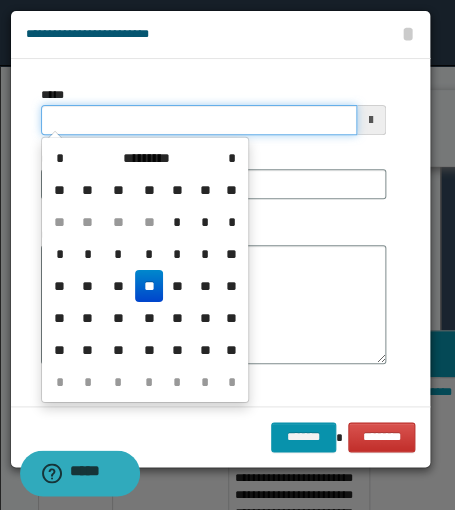 click on "*****" at bounding box center (199, 120) 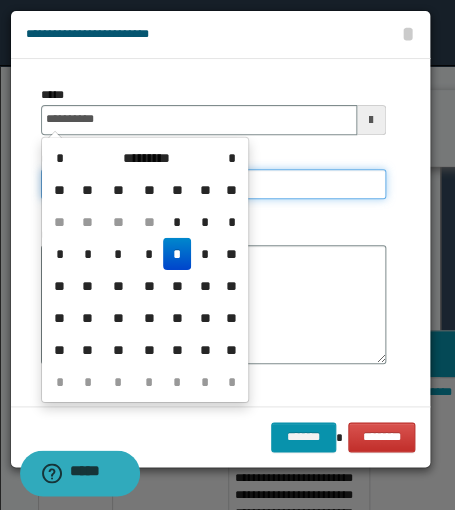 type on "**********" 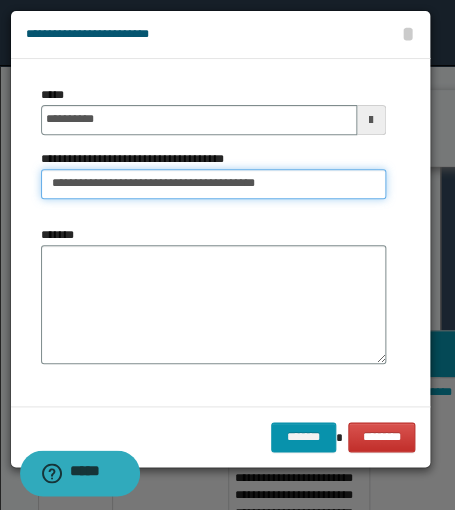 type on "**********" 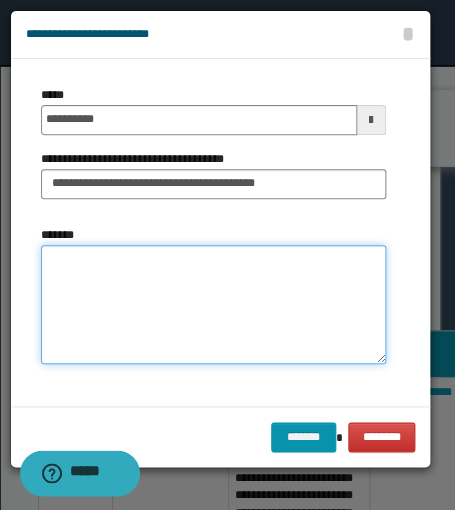 drag, startPoint x: 292, startPoint y: 310, endPoint x: 238, endPoint y: 294, distance: 56.32051 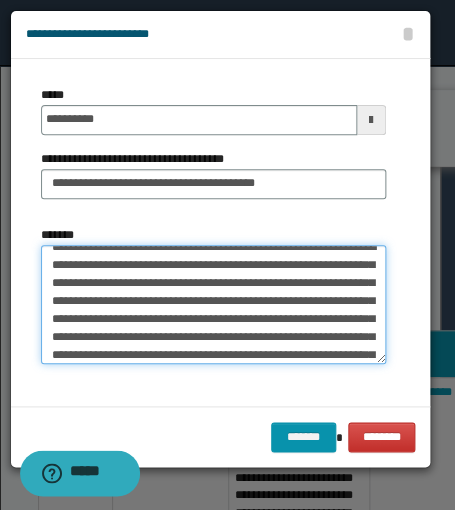 scroll, scrollTop: 0, scrollLeft: 0, axis: both 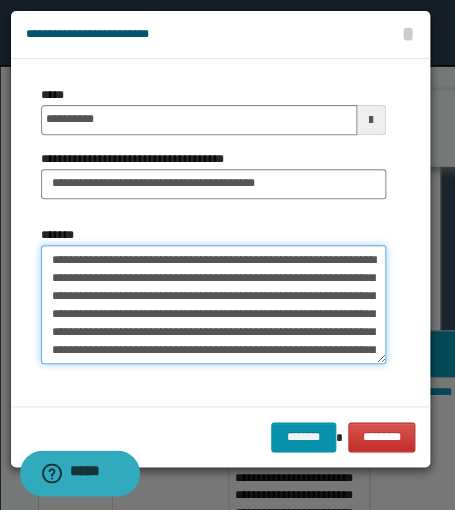 click on "*******" at bounding box center (213, 305) 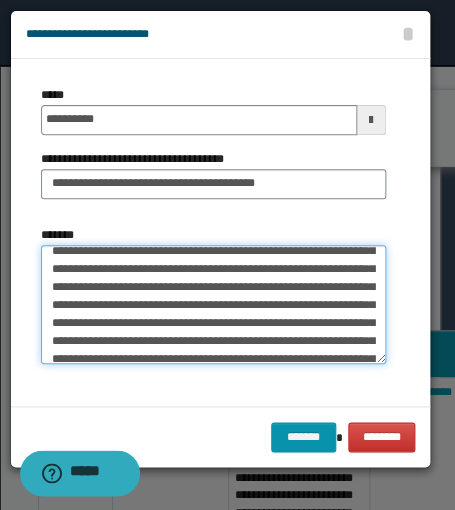 click on "*******" at bounding box center [213, 305] 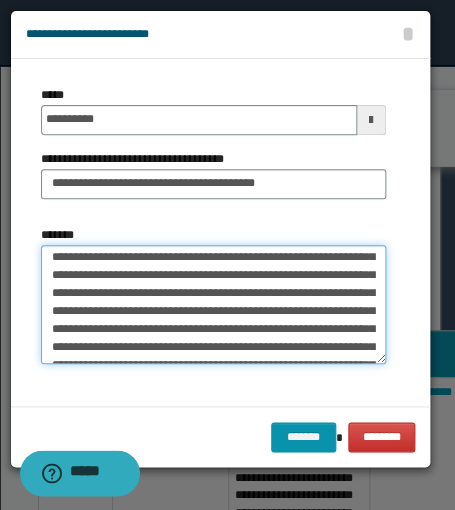 scroll, scrollTop: 118, scrollLeft: 0, axis: vertical 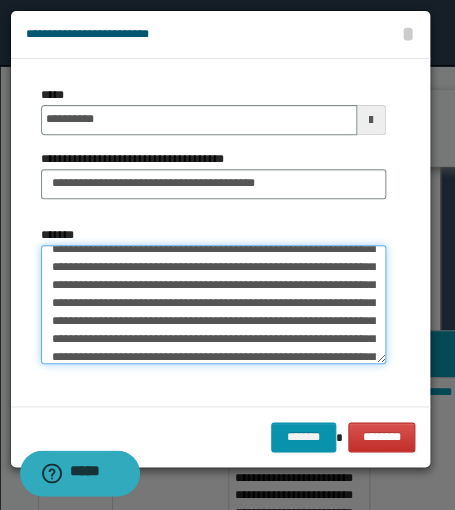 click on "*******" at bounding box center [213, 305] 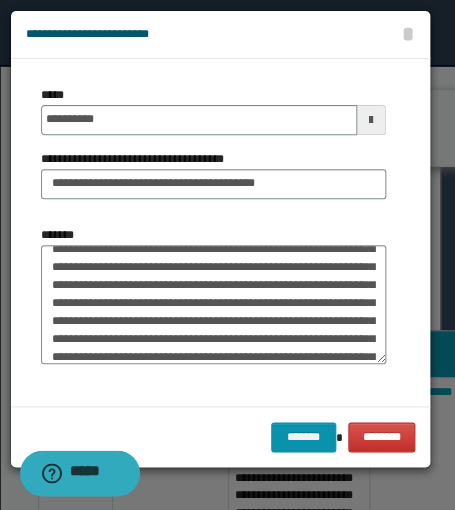 drag, startPoint x: 257, startPoint y: 342, endPoint x: 307, endPoint y: 229, distance: 123.567795 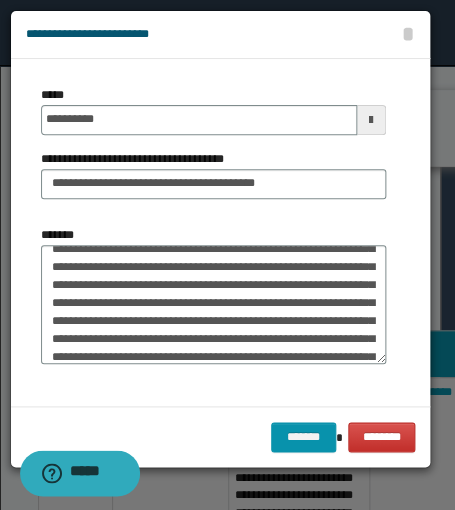 click on "**********" at bounding box center (213, 150) 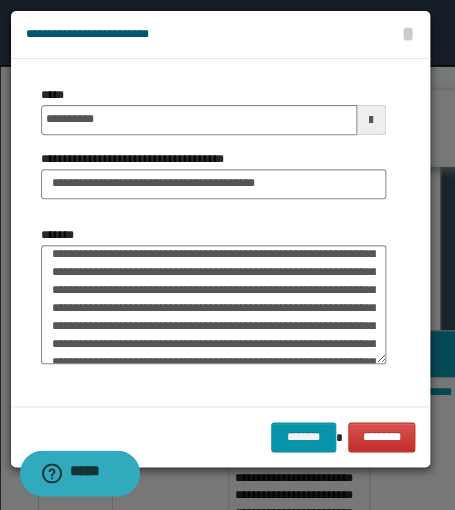 scroll, scrollTop: 300, scrollLeft: 0, axis: vertical 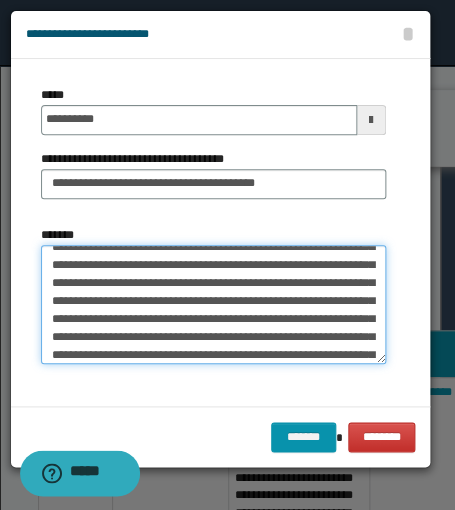 drag, startPoint x: 125, startPoint y: 353, endPoint x: 114, endPoint y: 360, distance: 13.038404 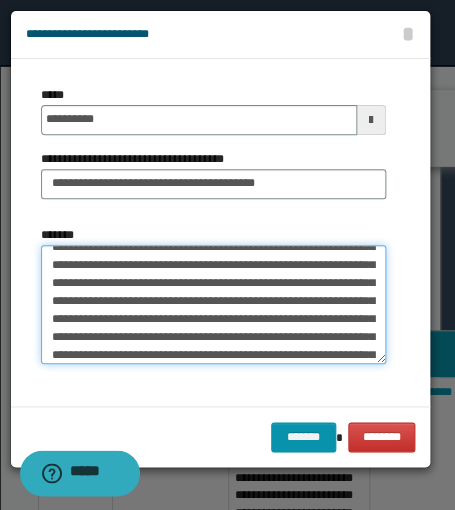 click on "*******" at bounding box center (213, 305) 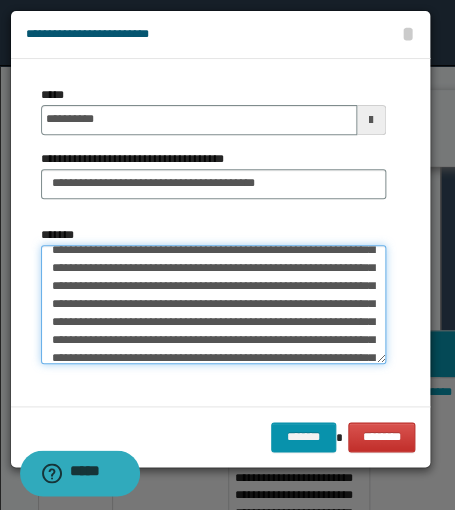 scroll, scrollTop: 754, scrollLeft: 0, axis: vertical 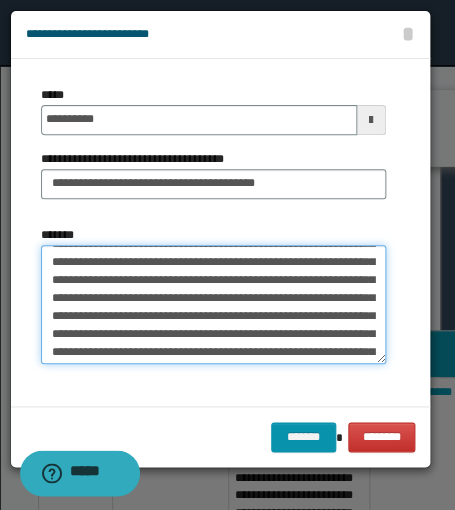 drag, startPoint x: 253, startPoint y: 271, endPoint x: 235, endPoint y: 285, distance: 22.803509 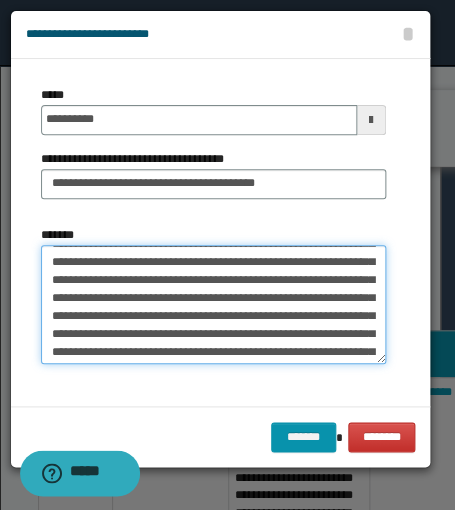 click on "*******" at bounding box center [213, 305] 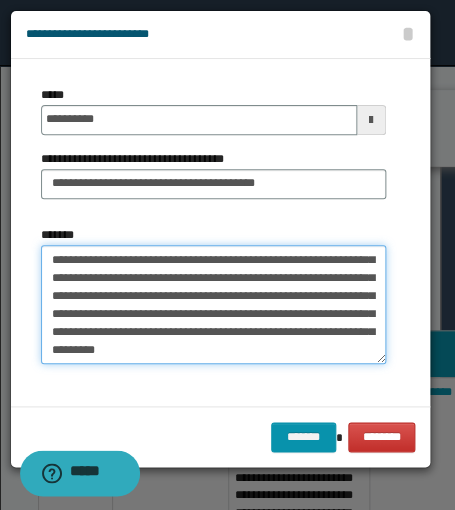 scroll, scrollTop: 1080, scrollLeft: 0, axis: vertical 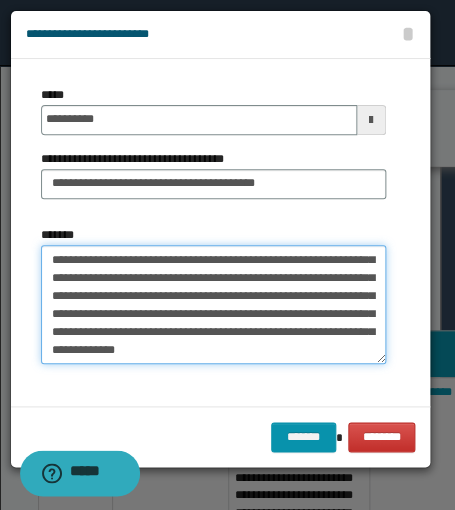 paste on "**********" 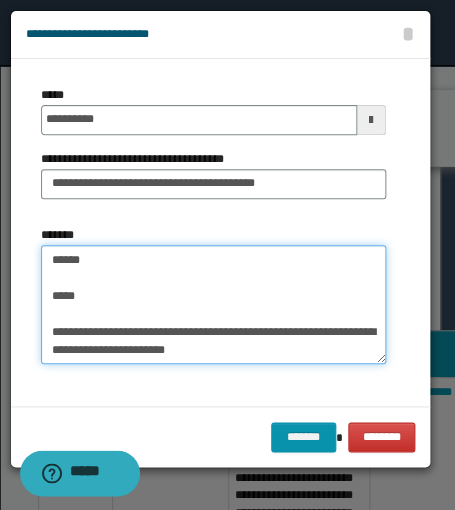 scroll, scrollTop: 1181, scrollLeft: 0, axis: vertical 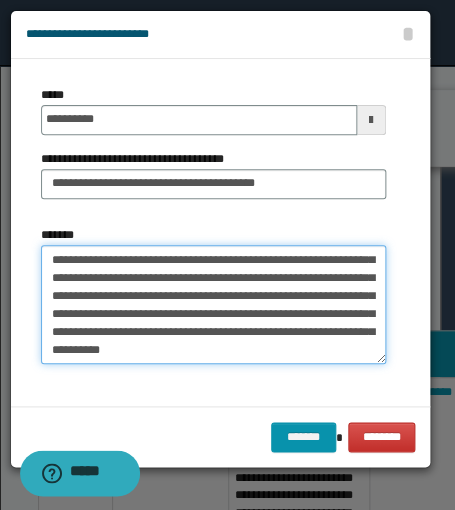 click on "*******" at bounding box center [213, 305] 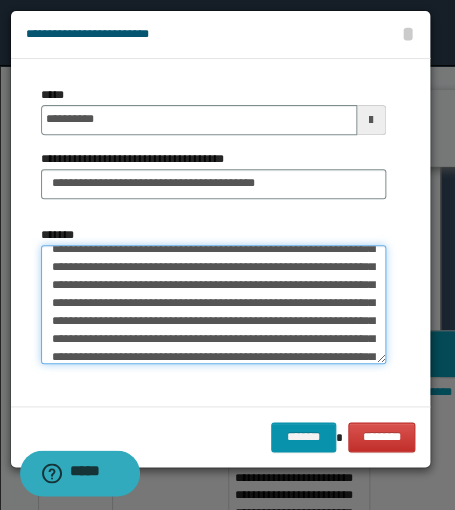 scroll, scrollTop: 272, scrollLeft: 0, axis: vertical 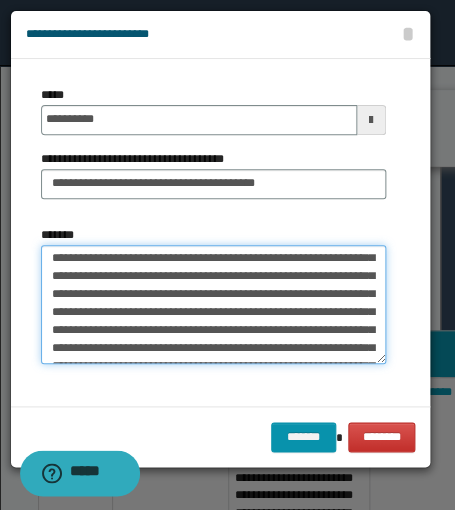 drag, startPoint x: 262, startPoint y: 273, endPoint x: 345, endPoint y: 300, distance: 87.28116 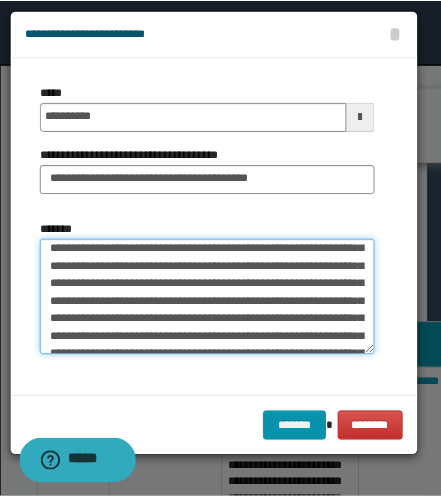 scroll, scrollTop: 0, scrollLeft: 0, axis: both 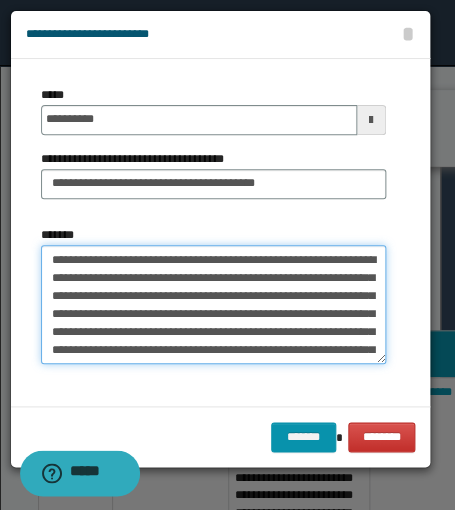 drag, startPoint x: 245, startPoint y: 360, endPoint x: 116, endPoint y: 231, distance: 182.43355 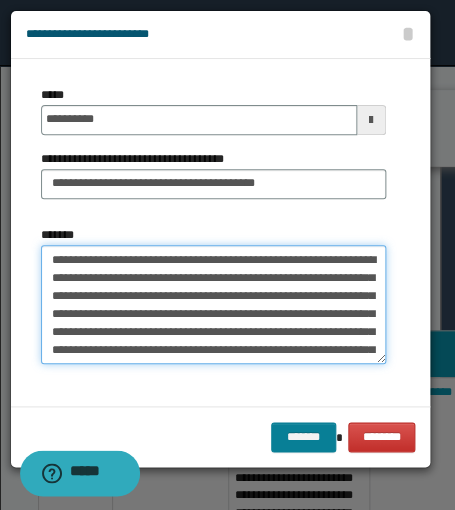type on "**********" 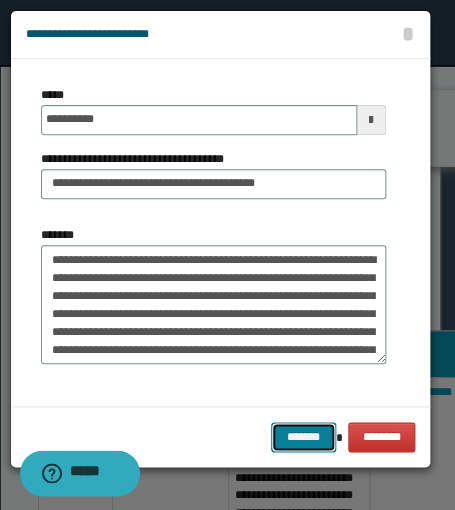 click on "*******" at bounding box center [303, 437] 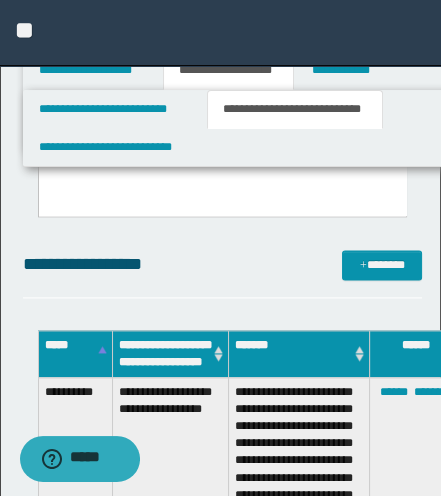 click on "**********" at bounding box center (220, 9133) 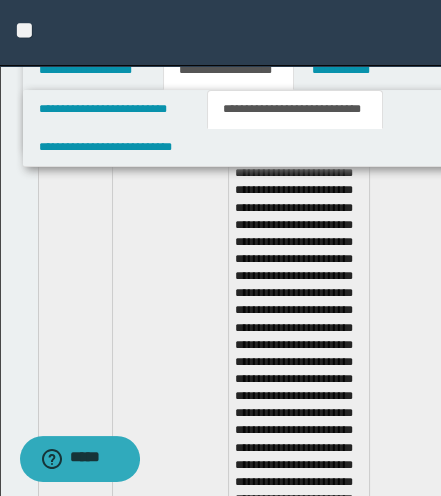 scroll, scrollTop: 14543, scrollLeft: 0, axis: vertical 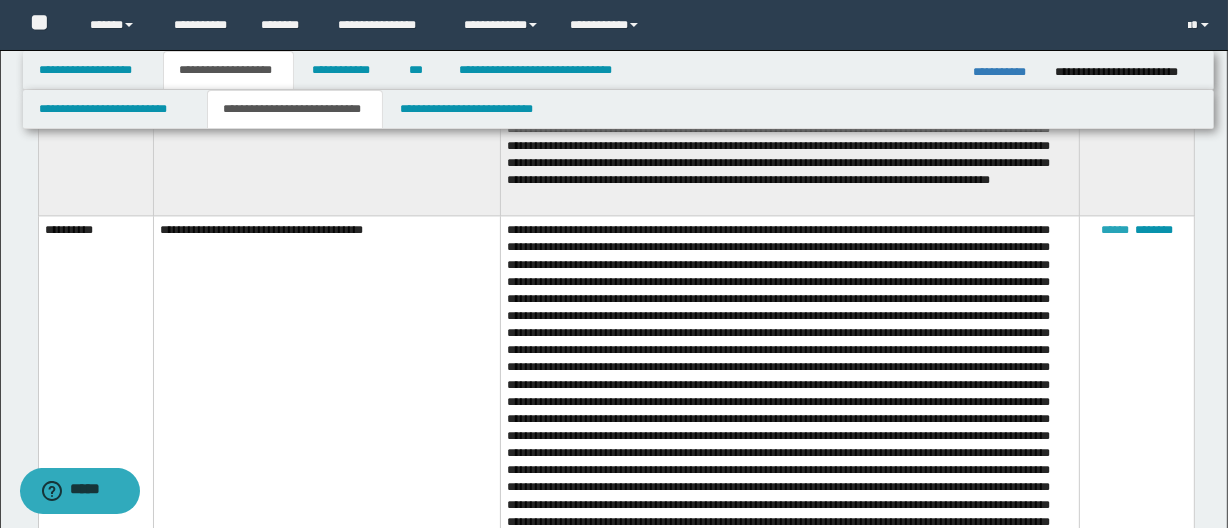 click on "******" at bounding box center [1115, 230] 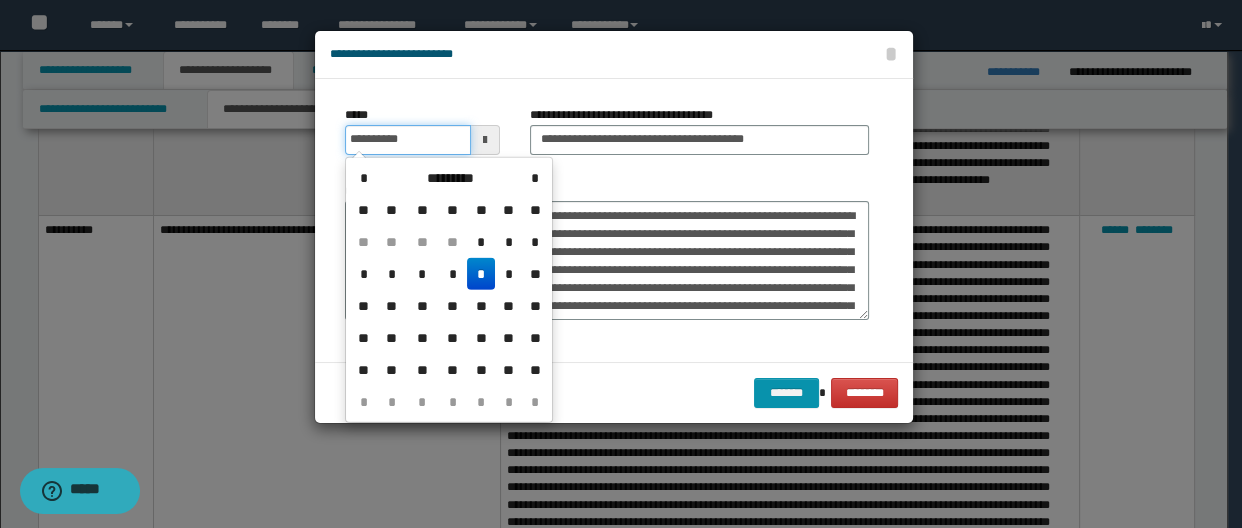 drag, startPoint x: 442, startPoint y: 141, endPoint x: 292, endPoint y: 137, distance: 150.05333 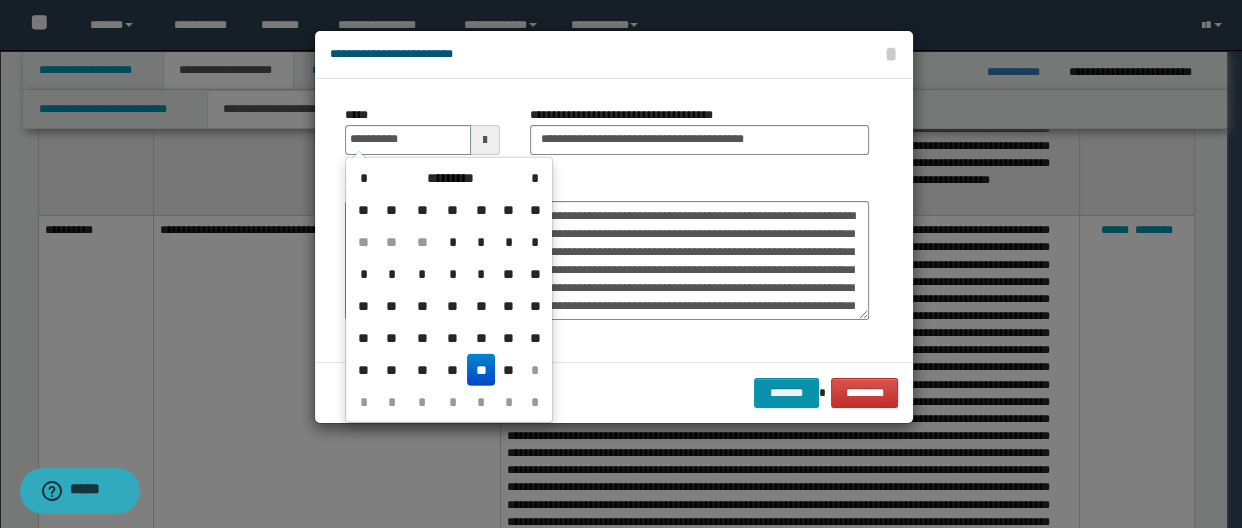 click on "**" at bounding box center [481, 370] 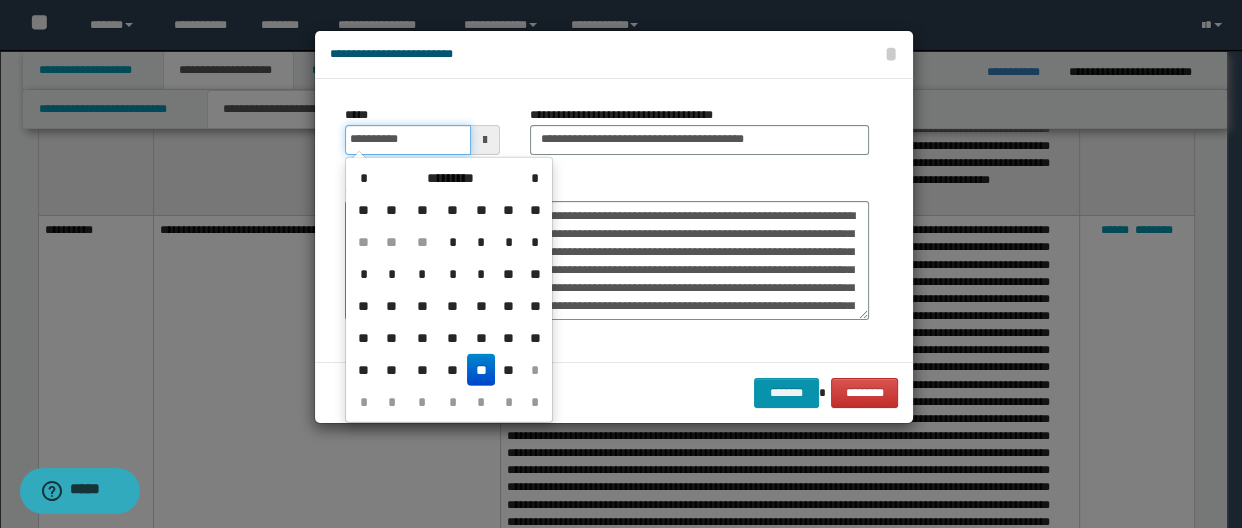 click on "**********" at bounding box center [408, 140] 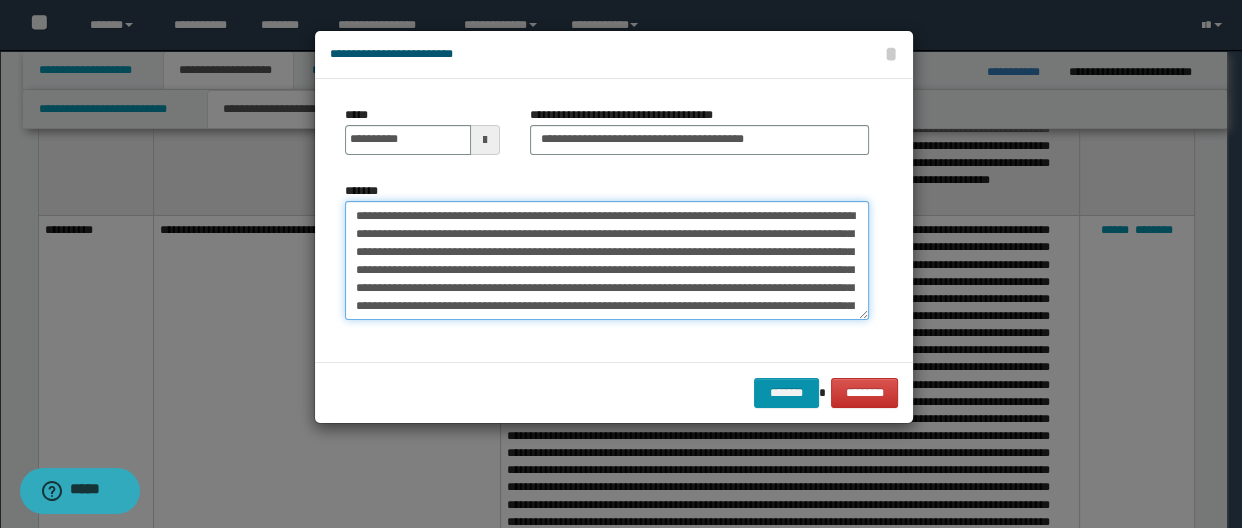 click on "*******" at bounding box center [607, 261] 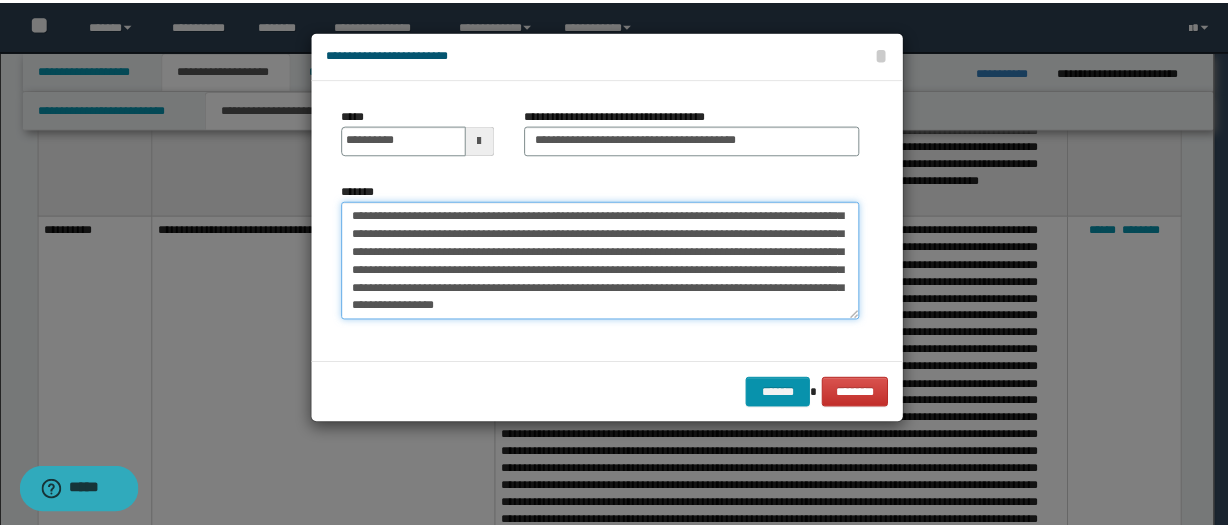 scroll, scrollTop: 647, scrollLeft: 0, axis: vertical 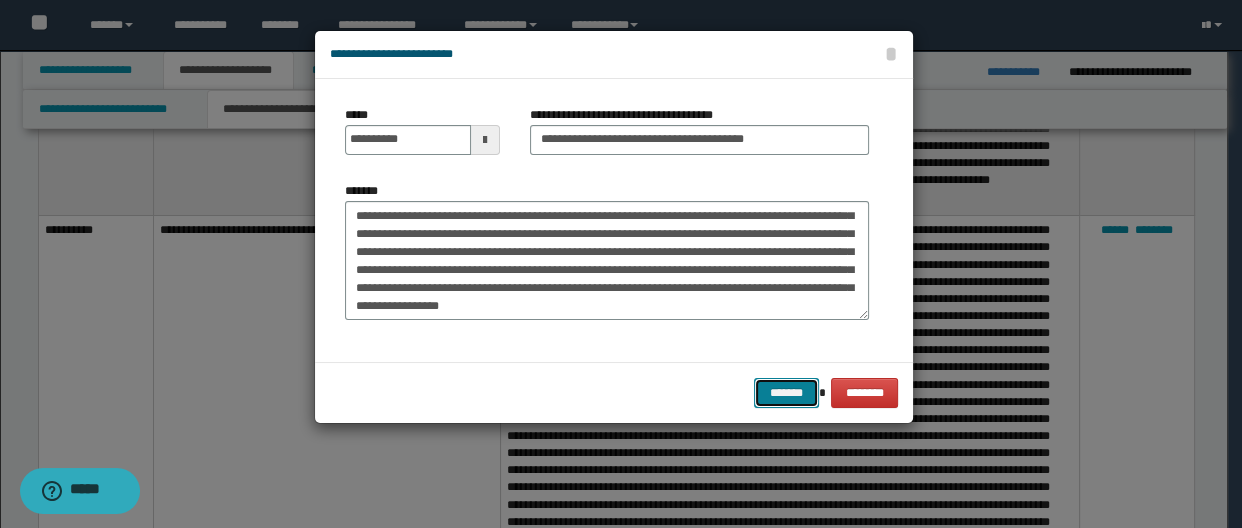 click on "*******" at bounding box center (786, 393) 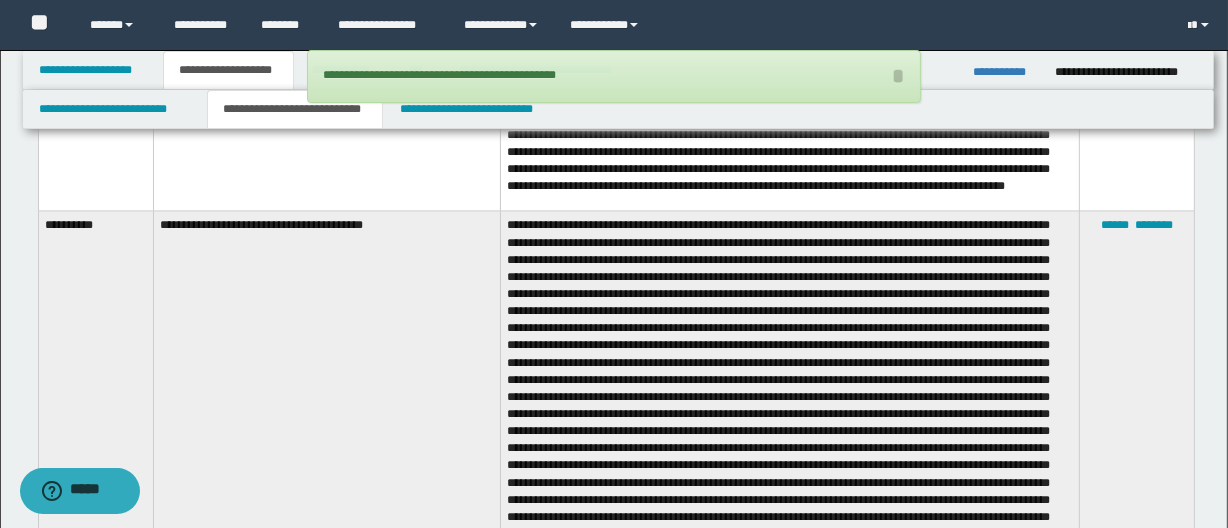 scroll, scrollTop: 3734, scrollLeft: 0, axis: vertical 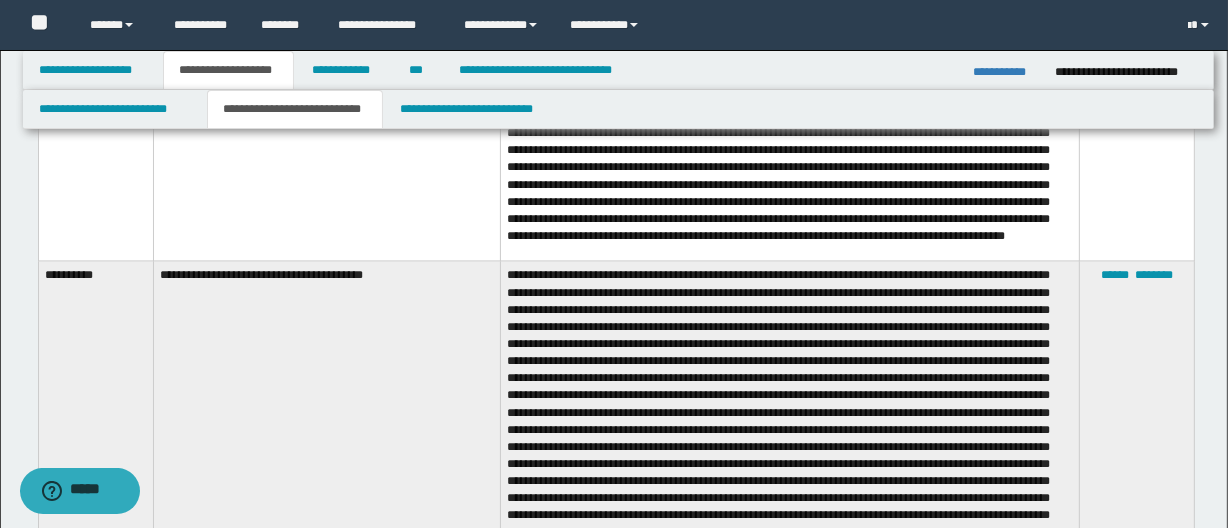 click on "******    ********" at bounding box center (1137, 574) 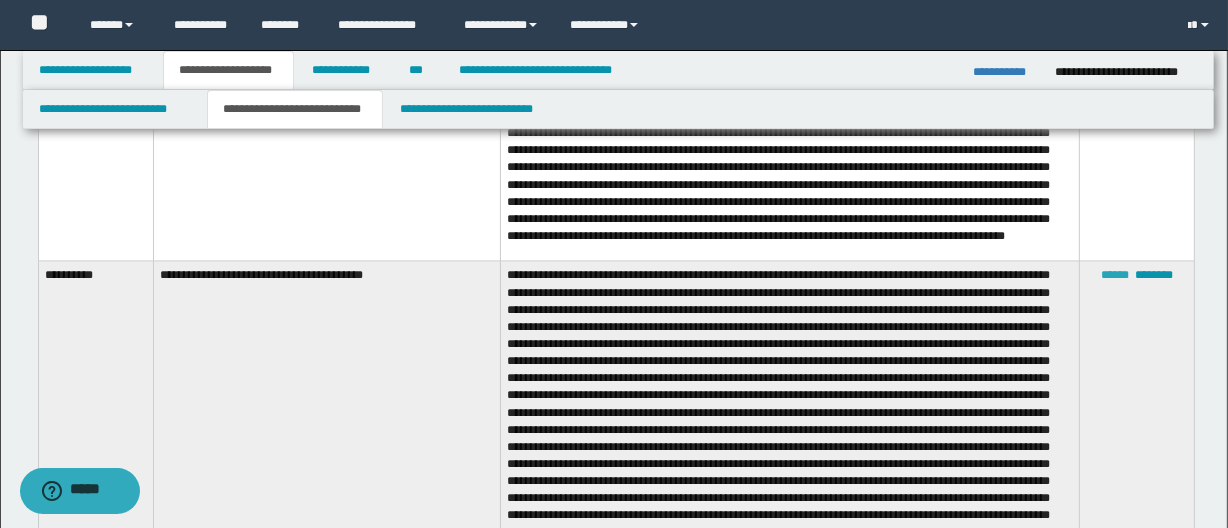 click on "******" at bounding box center (1115, 275) 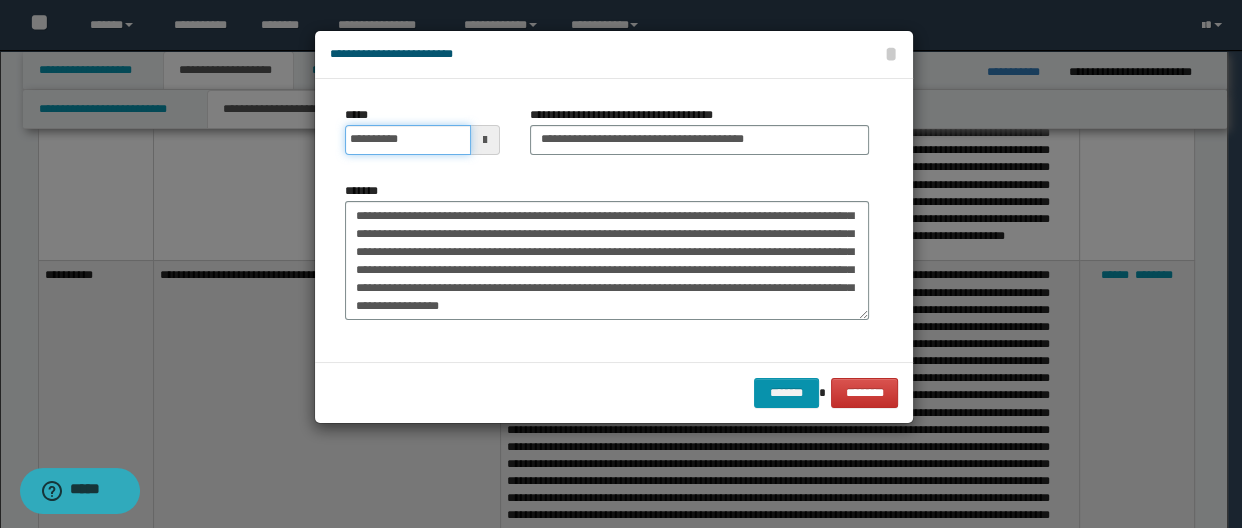 click on "**********" at bounding box center (408, 140) 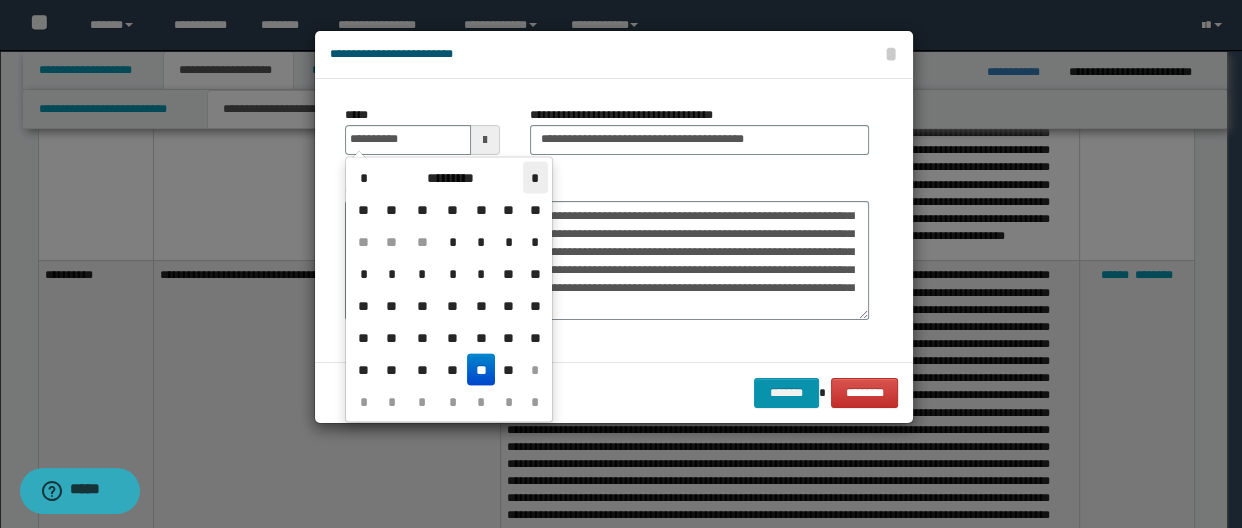 click on "*" at bounding box center [535, 178] 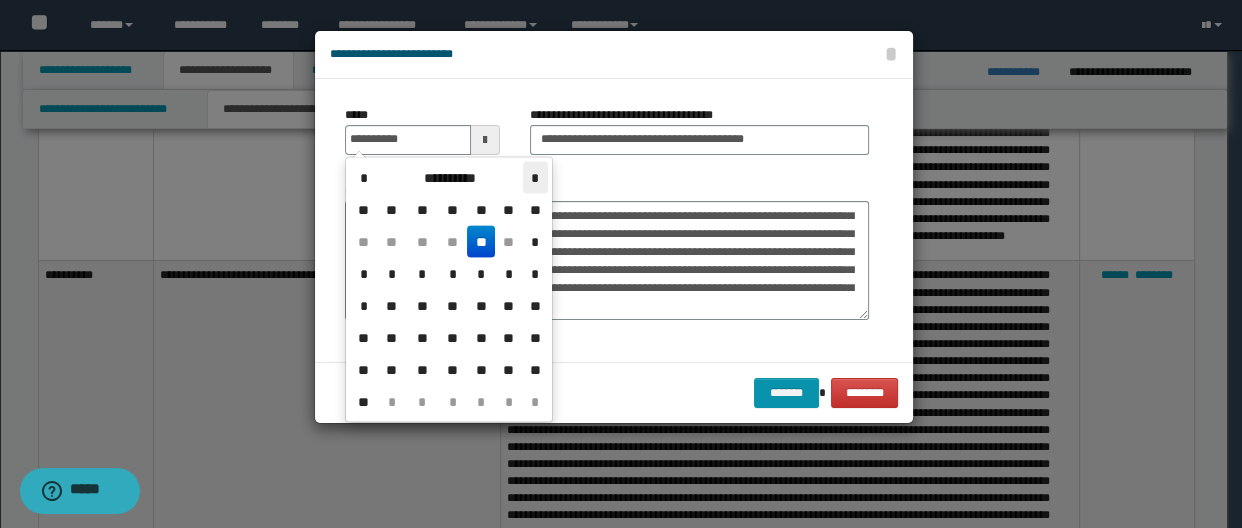 click on "*" at bounding box center (535, 178) 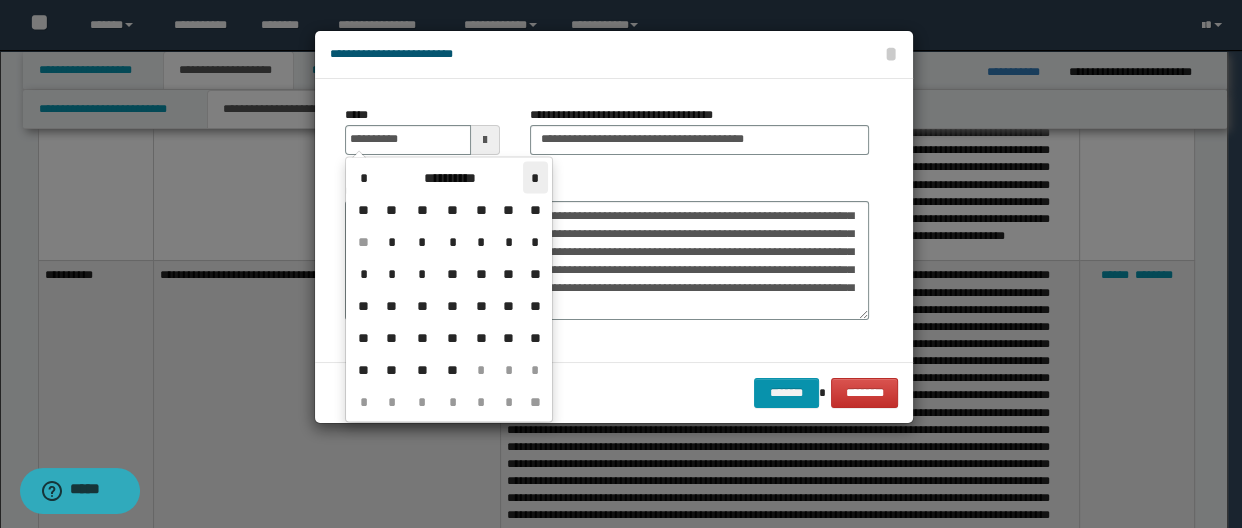 click on "*" at bounding box center [535, 178] 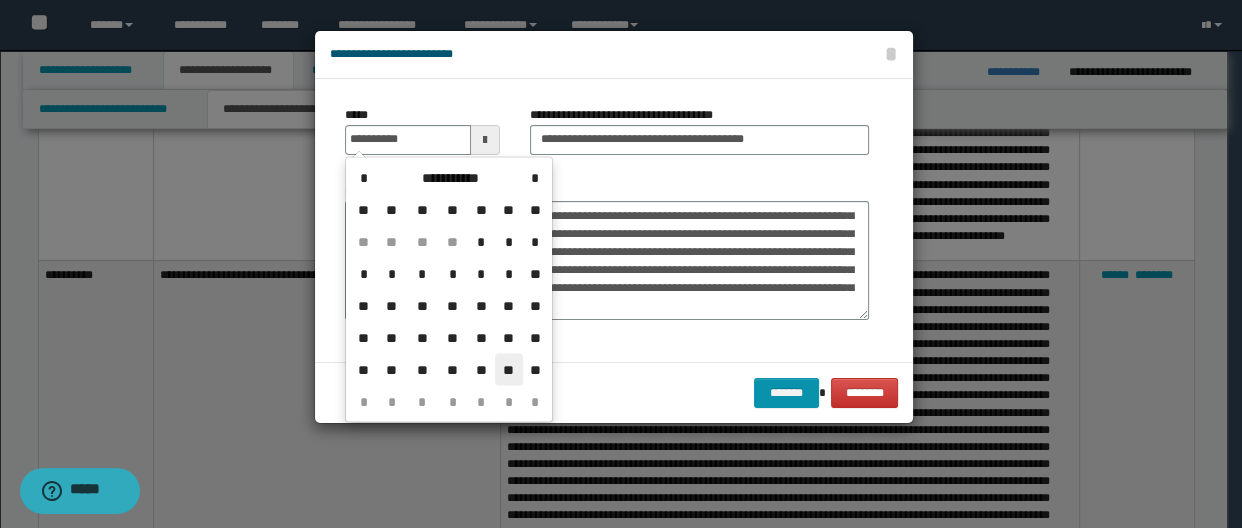 click on "**" at bounding box center (509, 370) 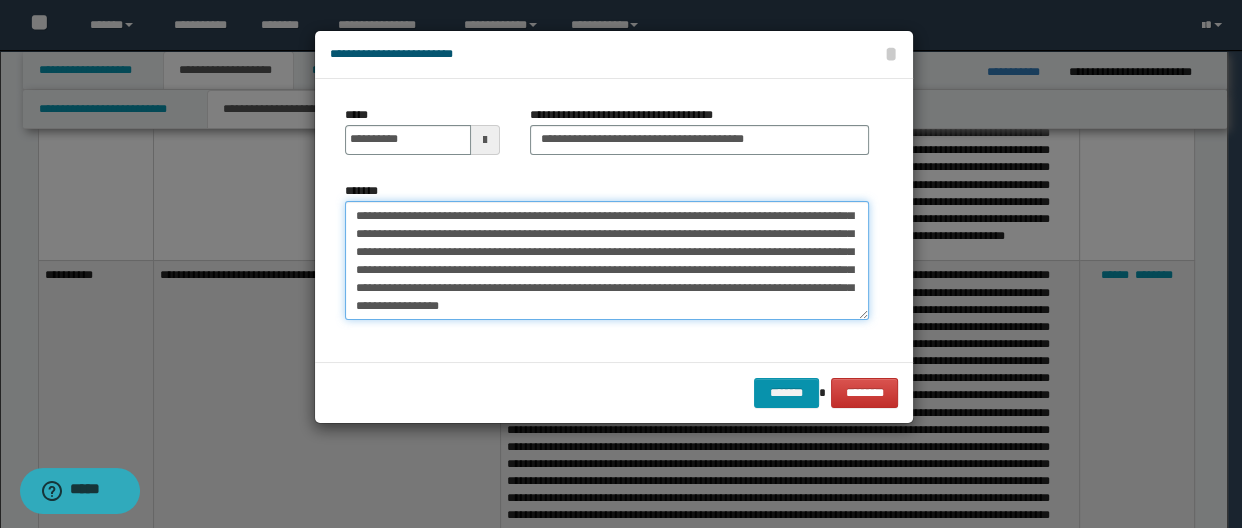 click on "*******" at bounding box center [607, 261] 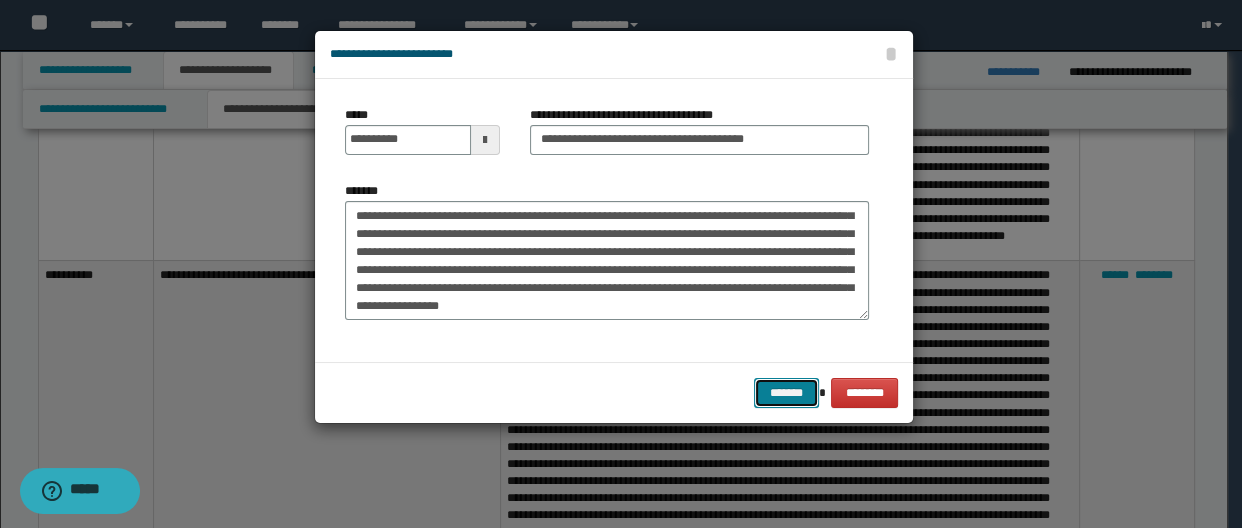 click on "*******" at bounding box center (786, 393) 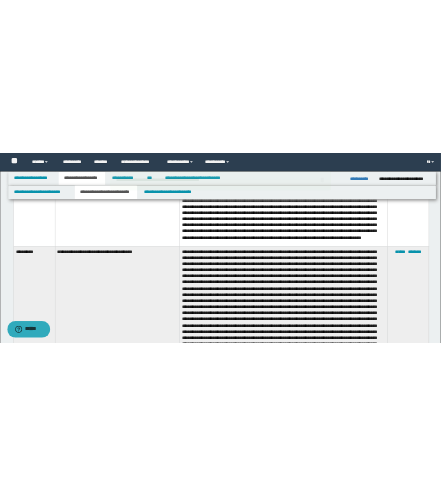 scroll, scrollTop: 3825, scrollLeft: 0, axis: vertical 